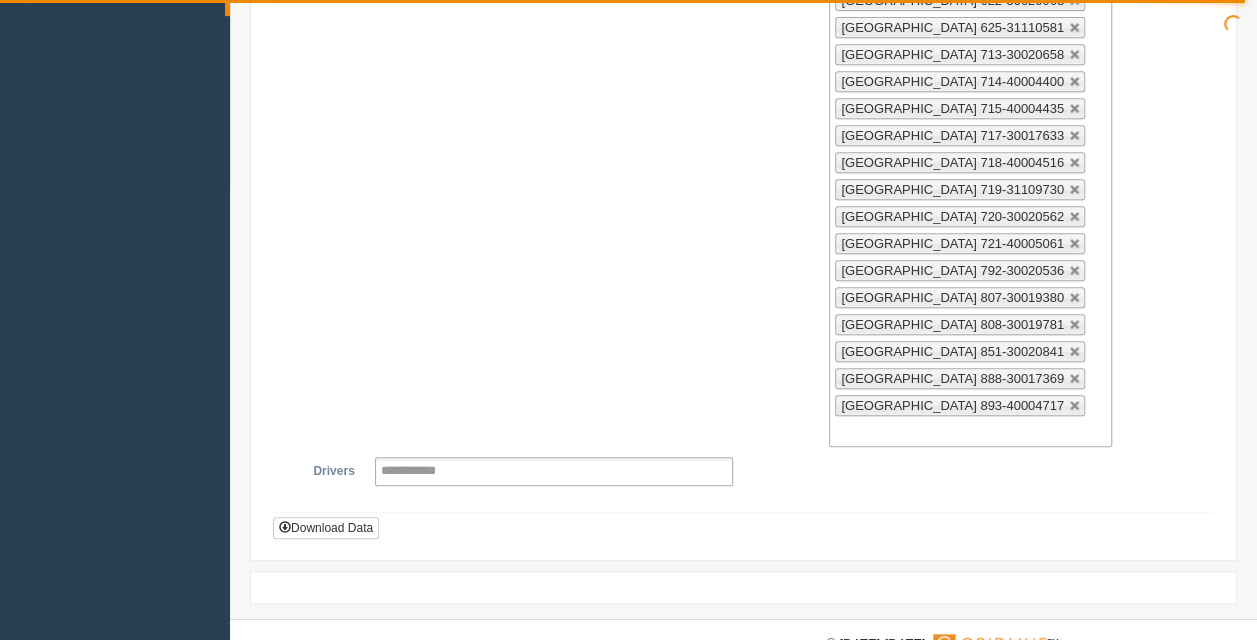 scroll, scrollTop: 449, scrollLeft: 0, axis: vertical 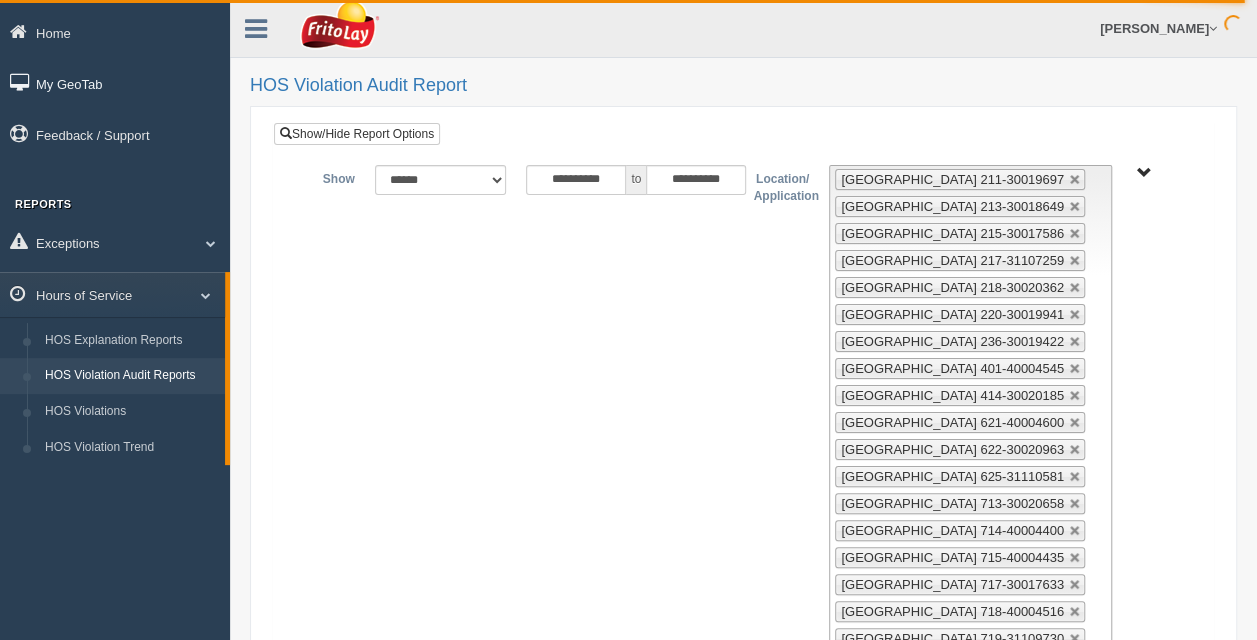 click on "My GeoTab" at bounding box center (115, 83) 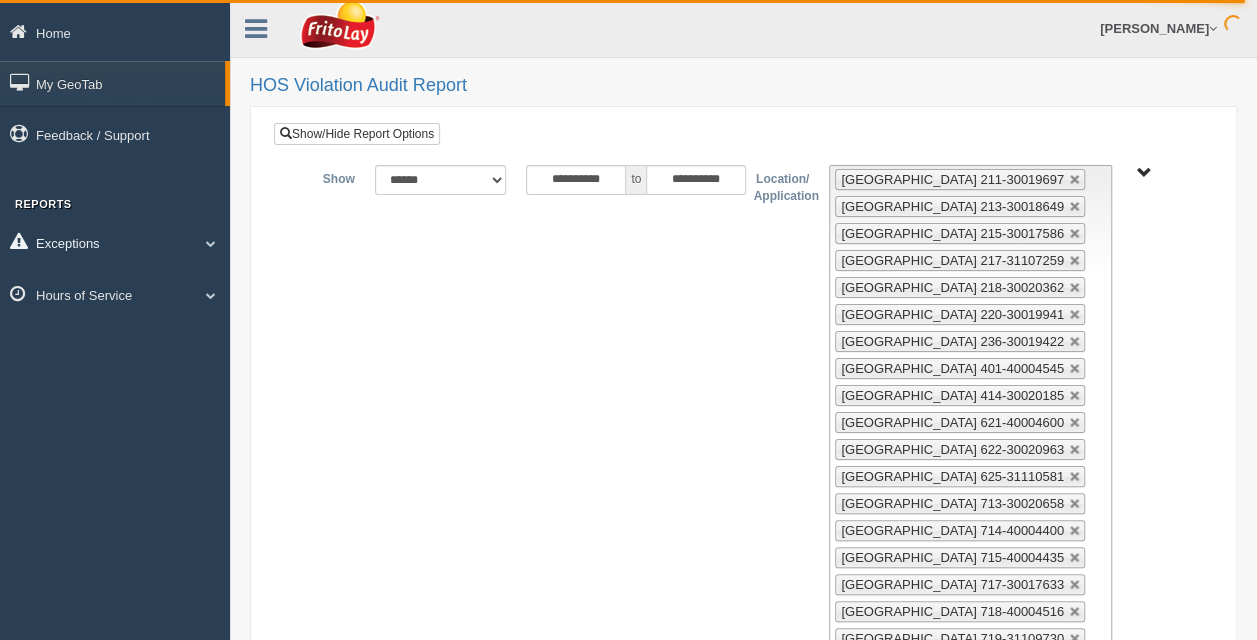 click on "Exceptions" at bounding box center (115, 242) 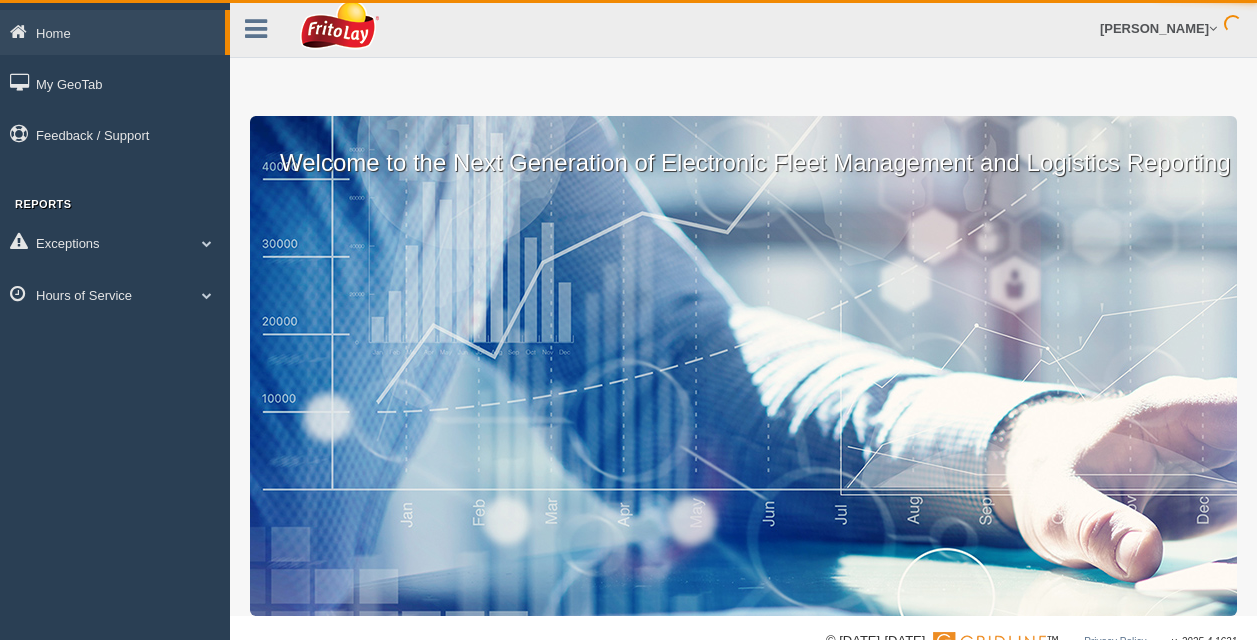 scroll, scrollTop: 0, scrollLeft: 0, axis: both 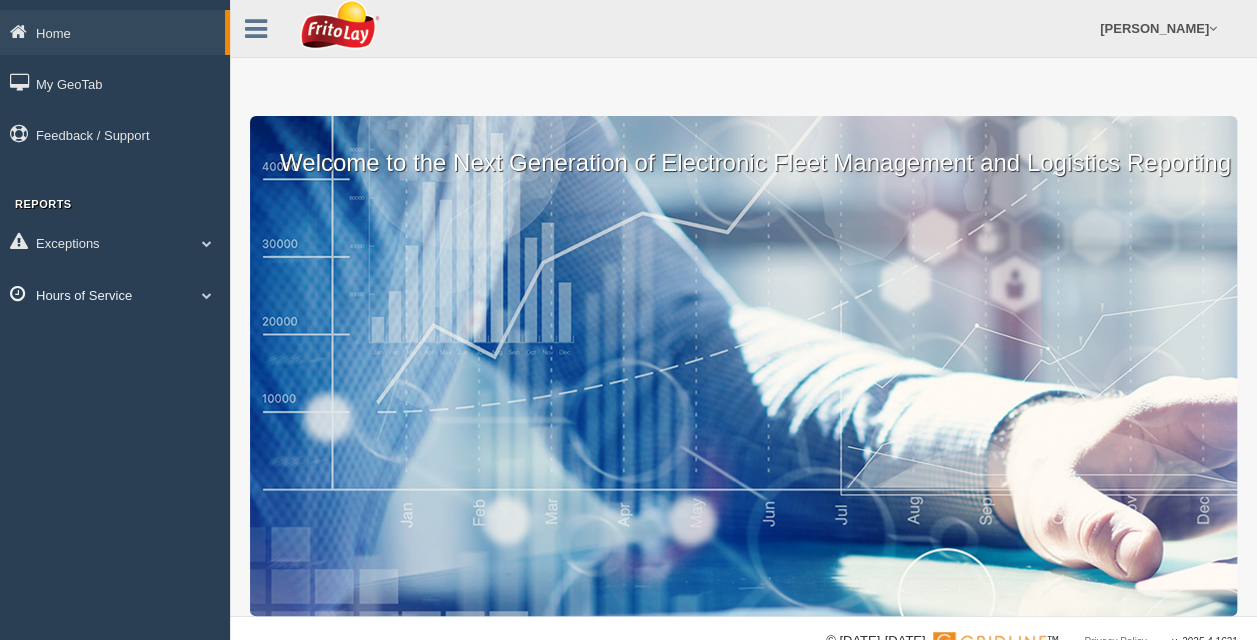 click on "Hours of Service" at bounding box center [115, 294] 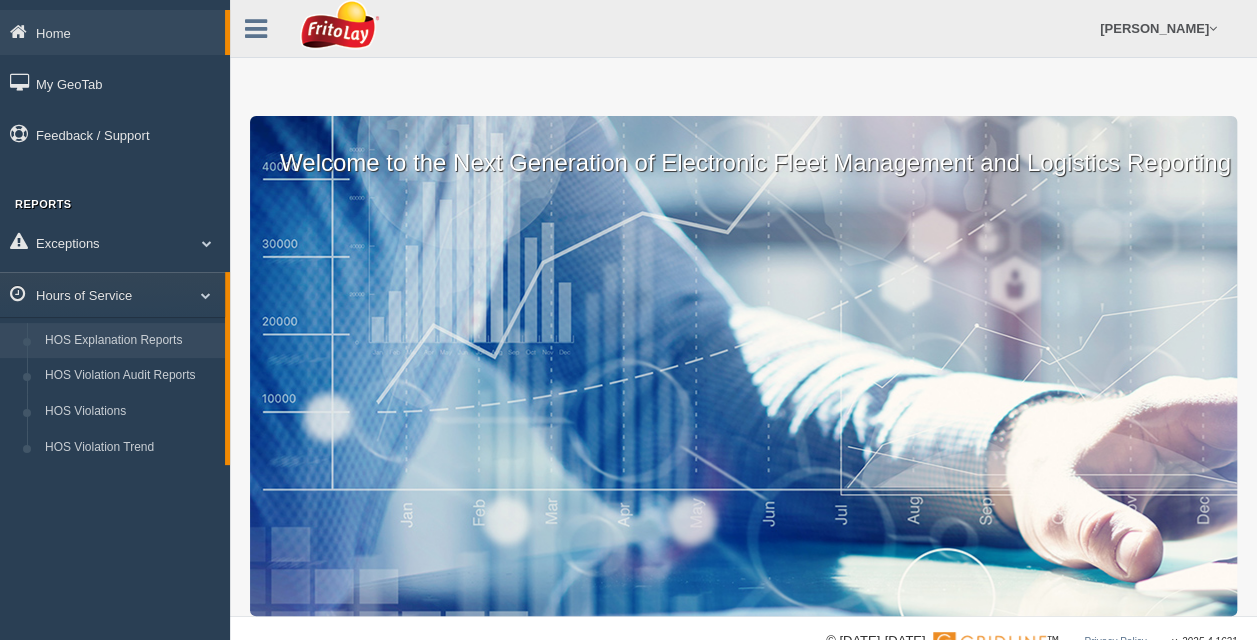click on "HOS Explanation Reports" at bounding box center (130, 341) 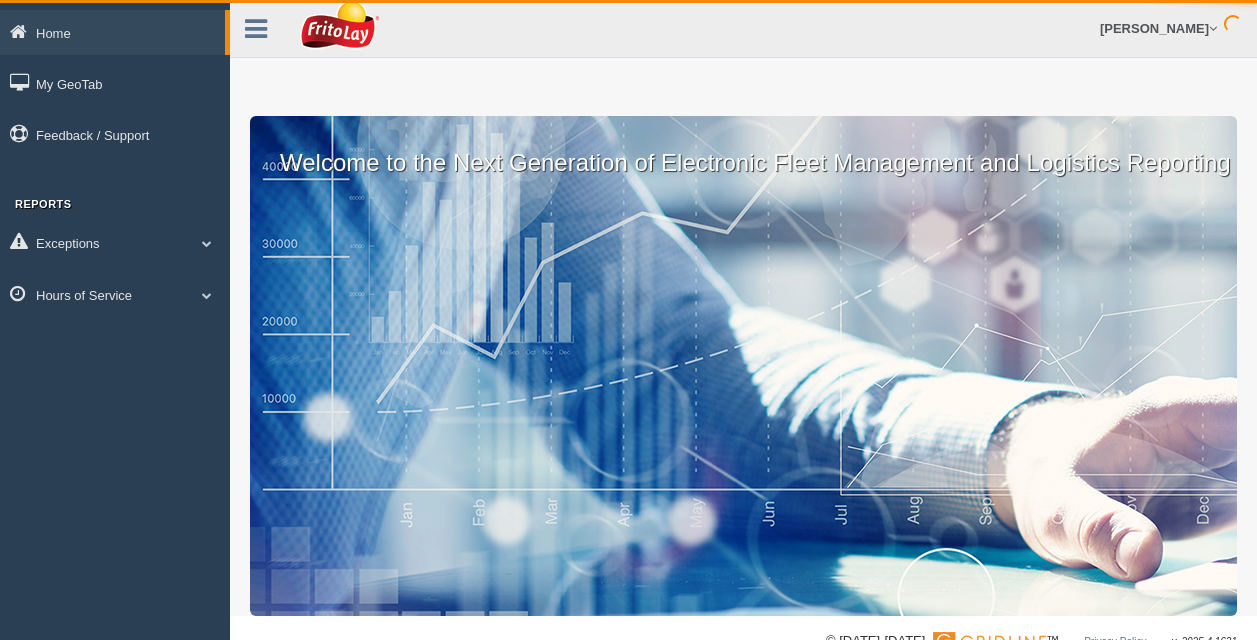 scroll, scrollTop: 0, scrollLeft: 0, axis: both 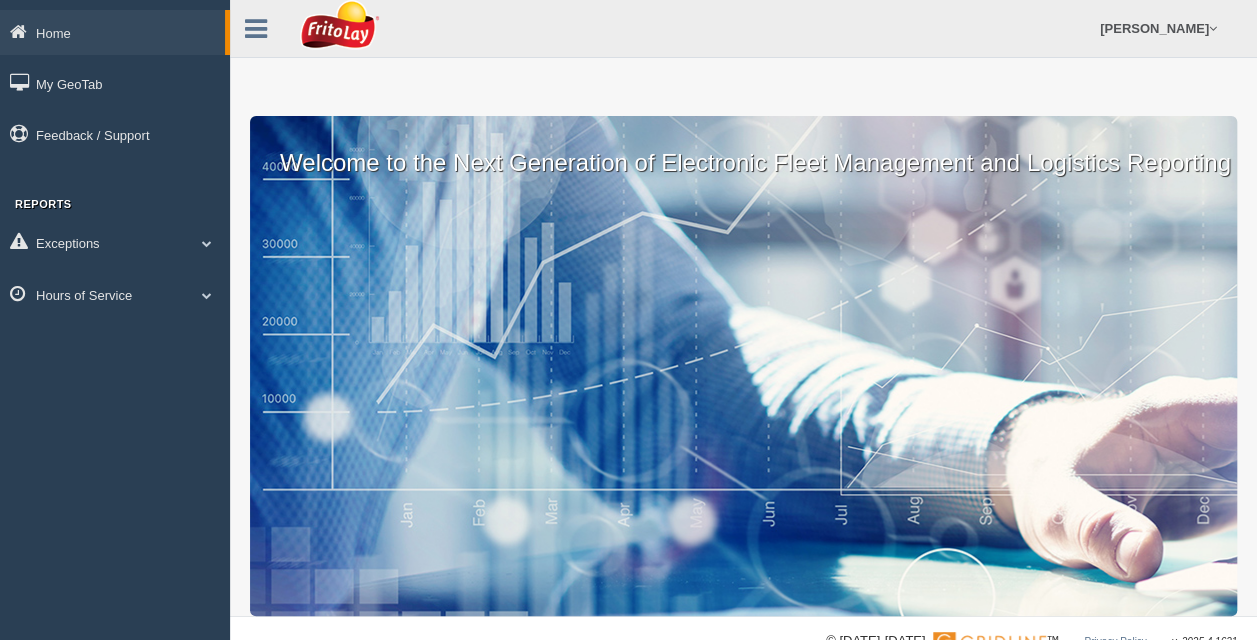 click on "Welcome to the Next Generation of Electronic Fleet Management and Logistics Reporting" at bounding box center (743, 308) 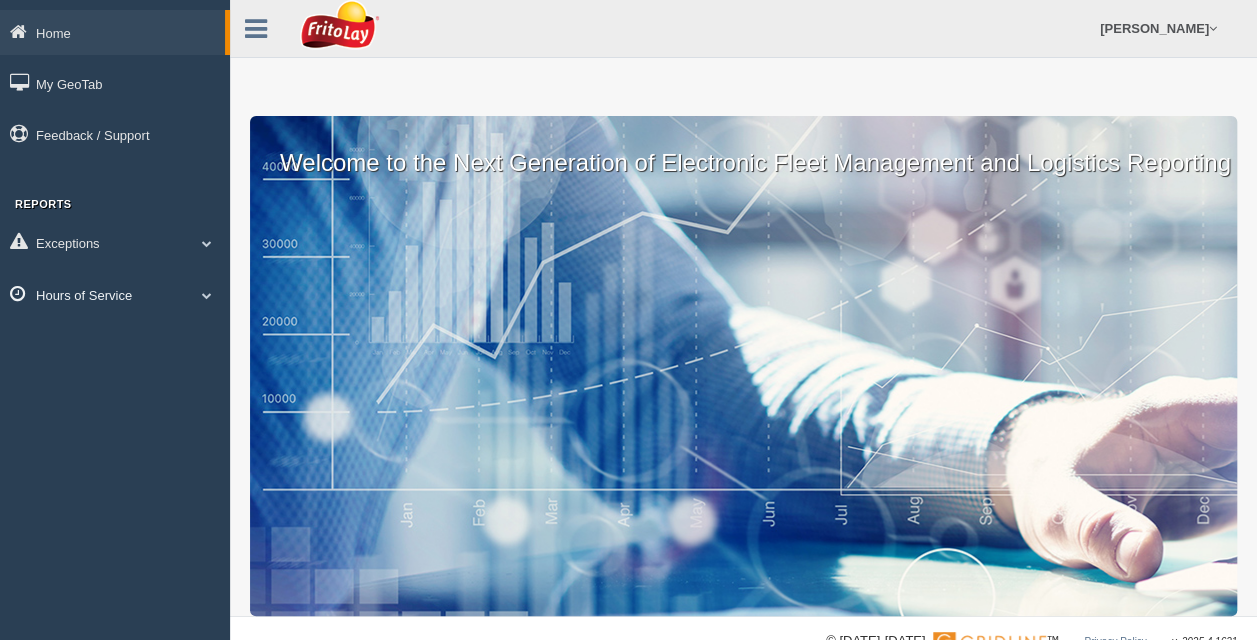 click on "Hours of Service" at bounding box center (115, 294) 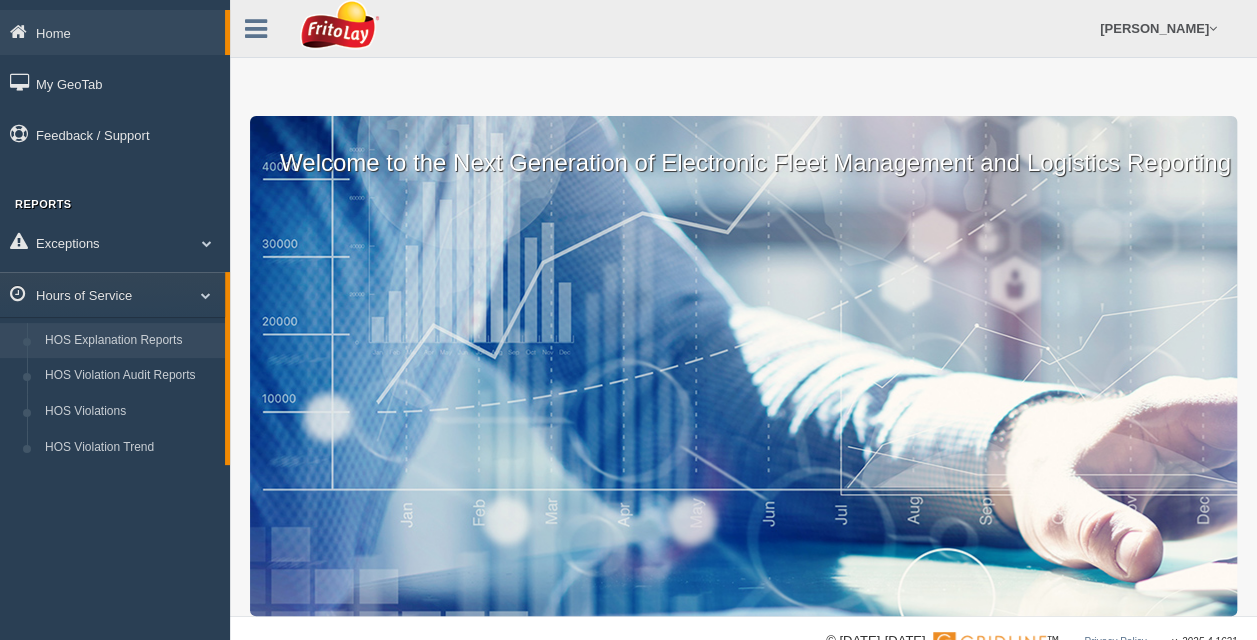 click on "HOS Explanation Reports" at bounding box center [130, 341] 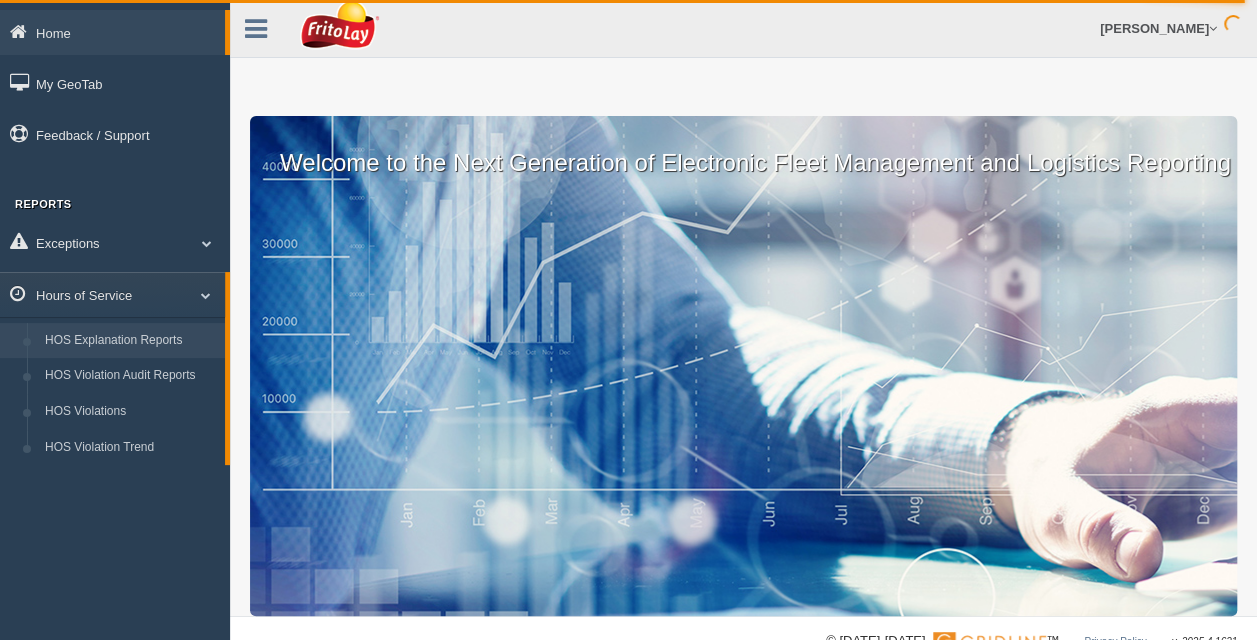 click on "CHARLOTTE HIGGINS
Feedback/Support
Log Off" at bounding box center [975, 28] 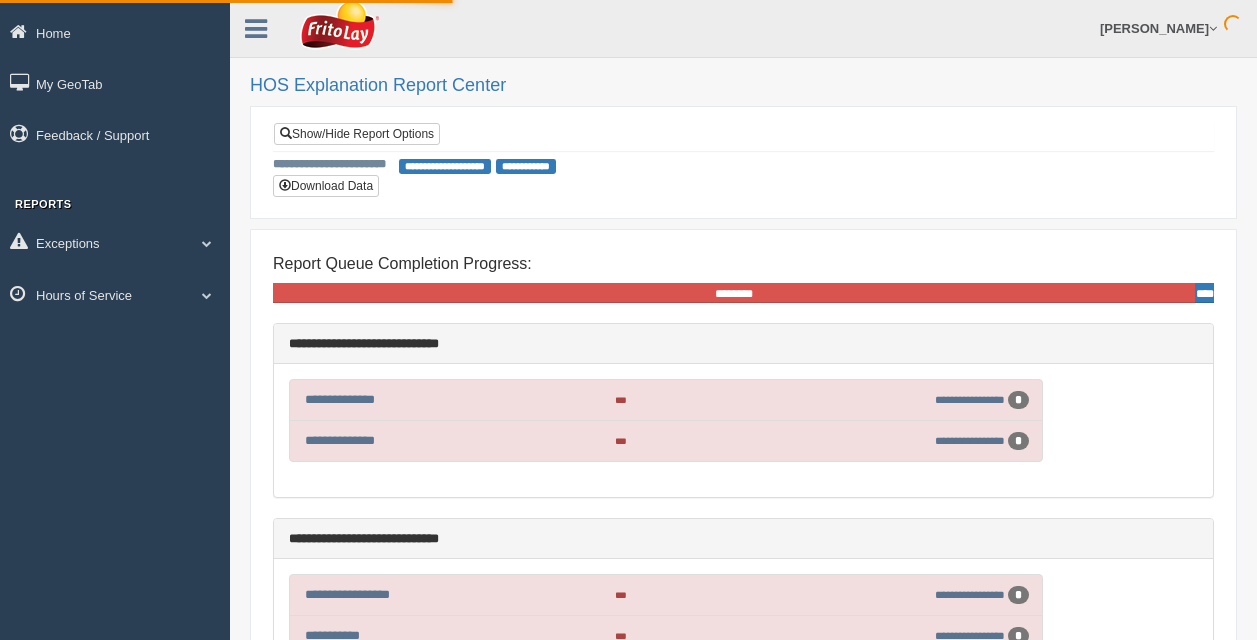 scroll, scrollTop: 0, scrollLeft: 0, axis: both 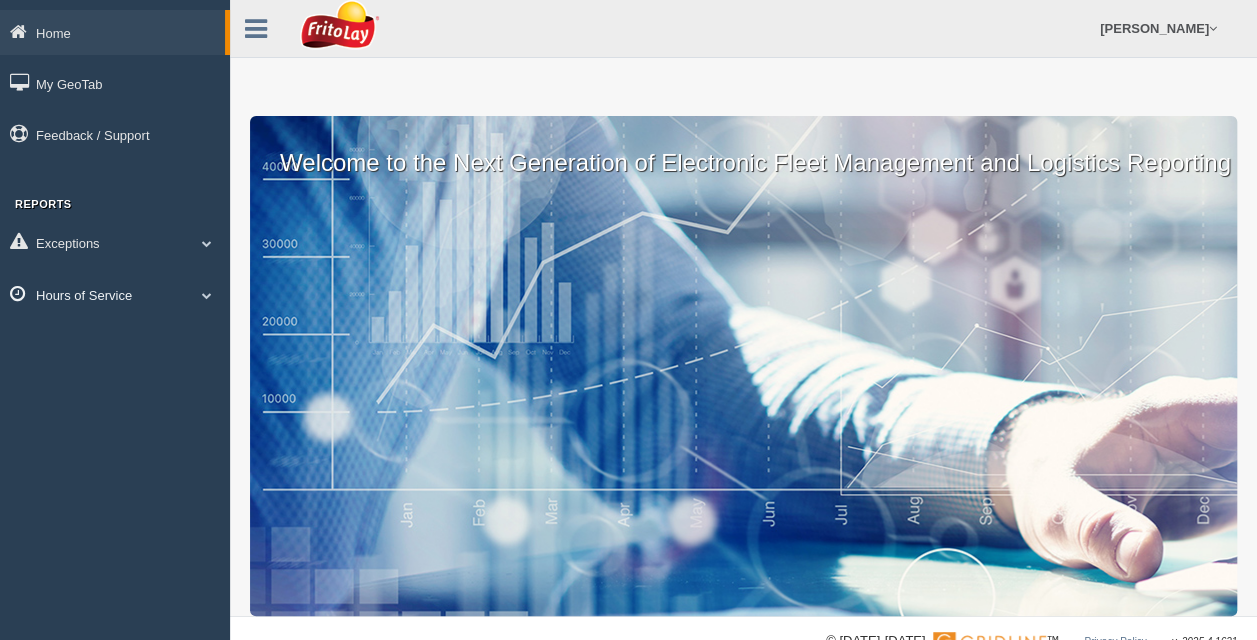 click on "Hours of Service" at bounding box center [115, 294] 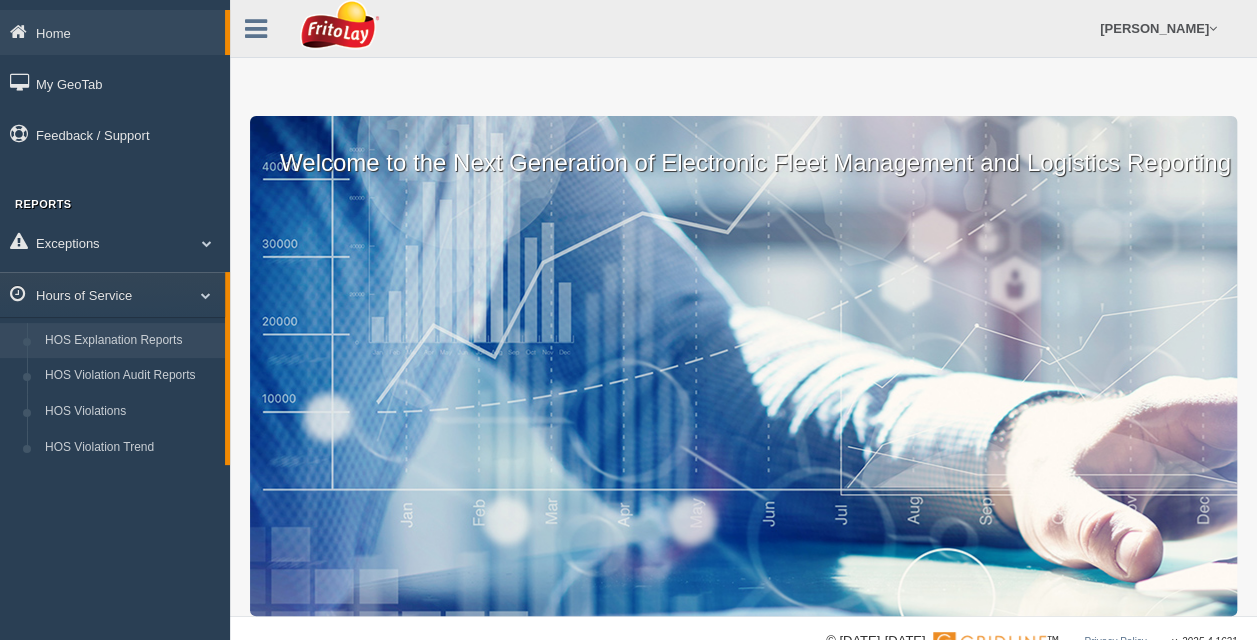 click on "HOS Explanation Reports" at bounding box center [130, 341] 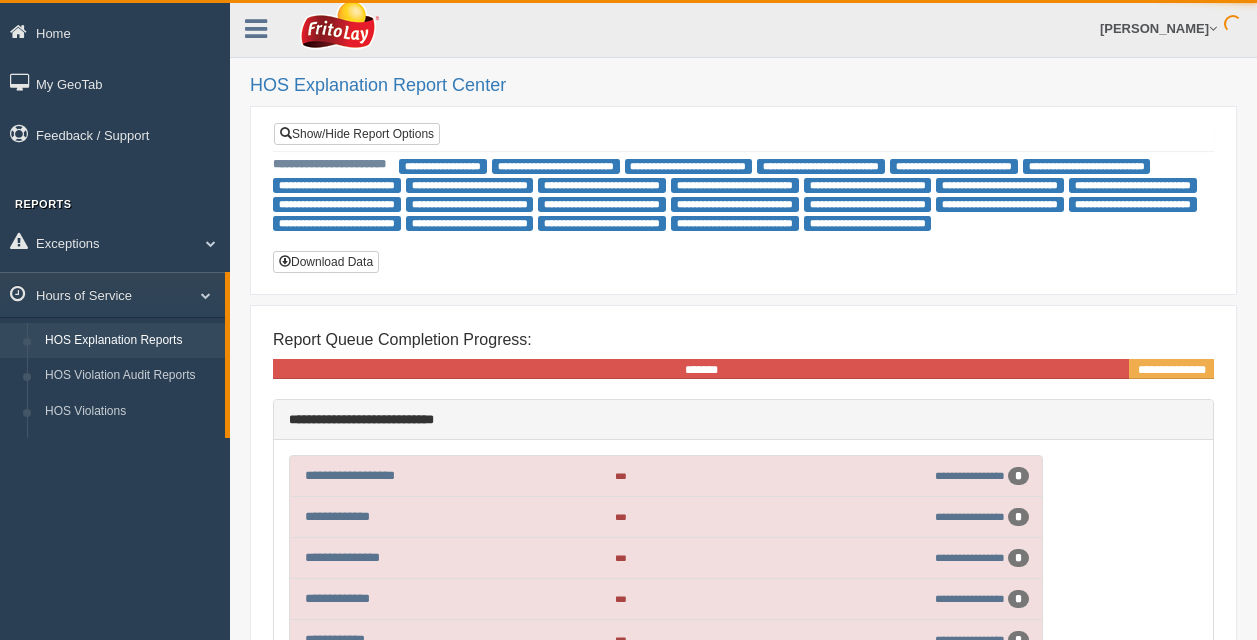 scroll, scrollTop: 0, scrollLeft: 0, axis: both 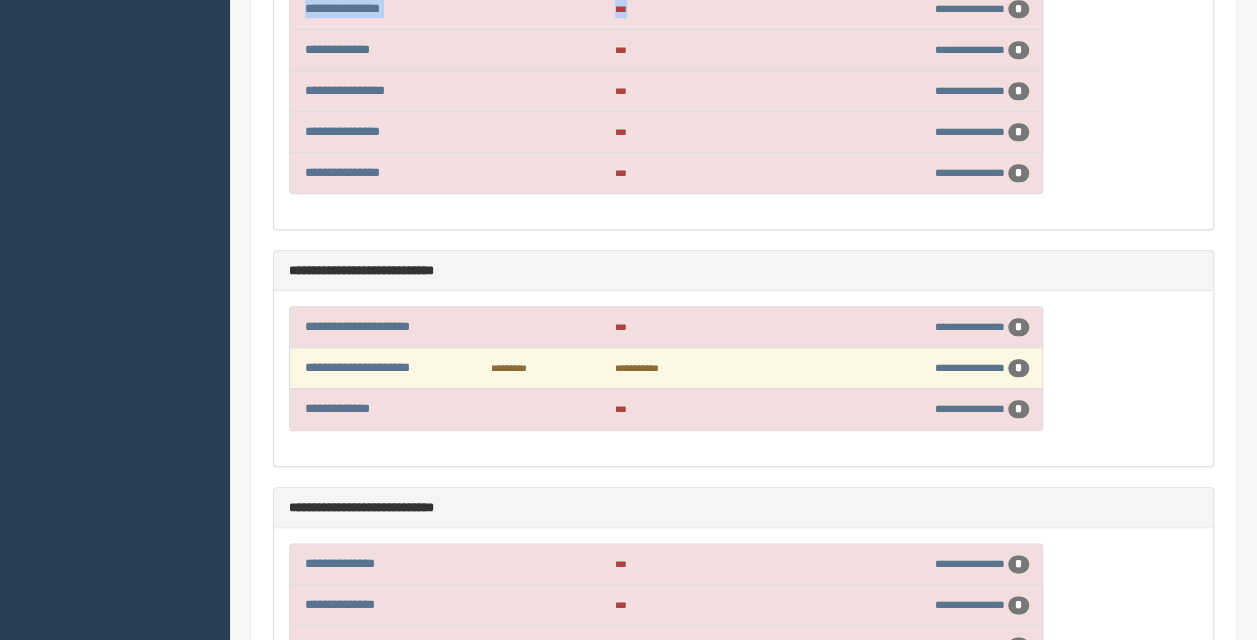 drag, startPoint x: 674, startPoint y: 423, endPoint x: 612, endPoint y: 691, distance: 275.07816 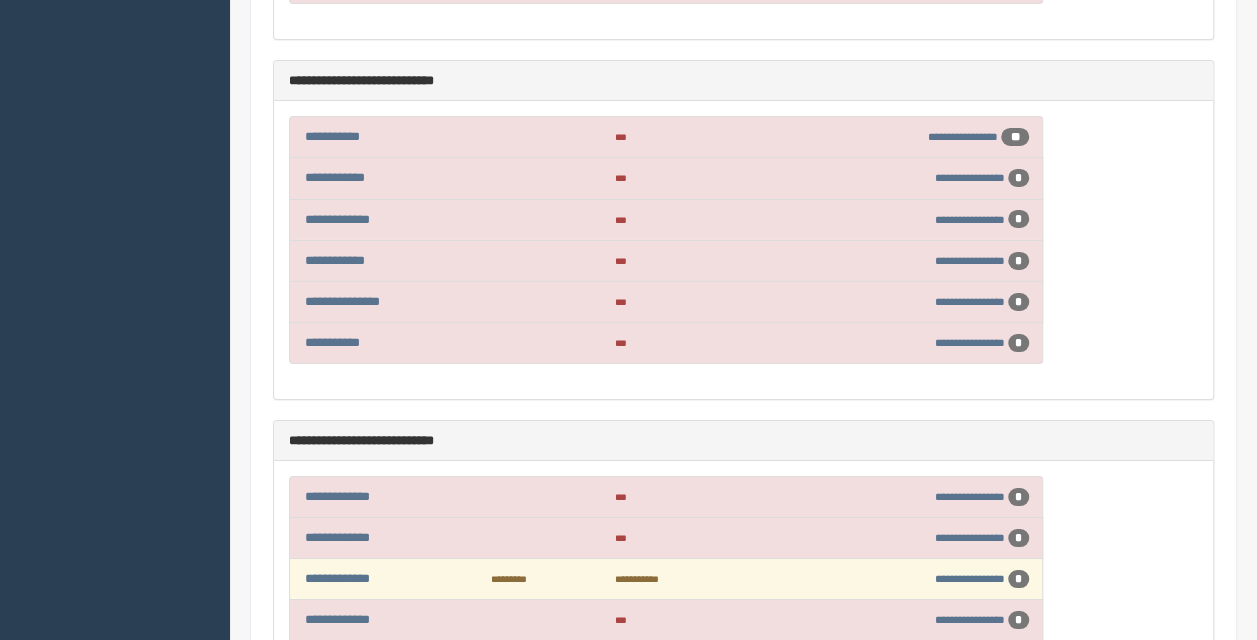 scroll, scrollTop: 7262, scrollLeft: 0, axis: vertical 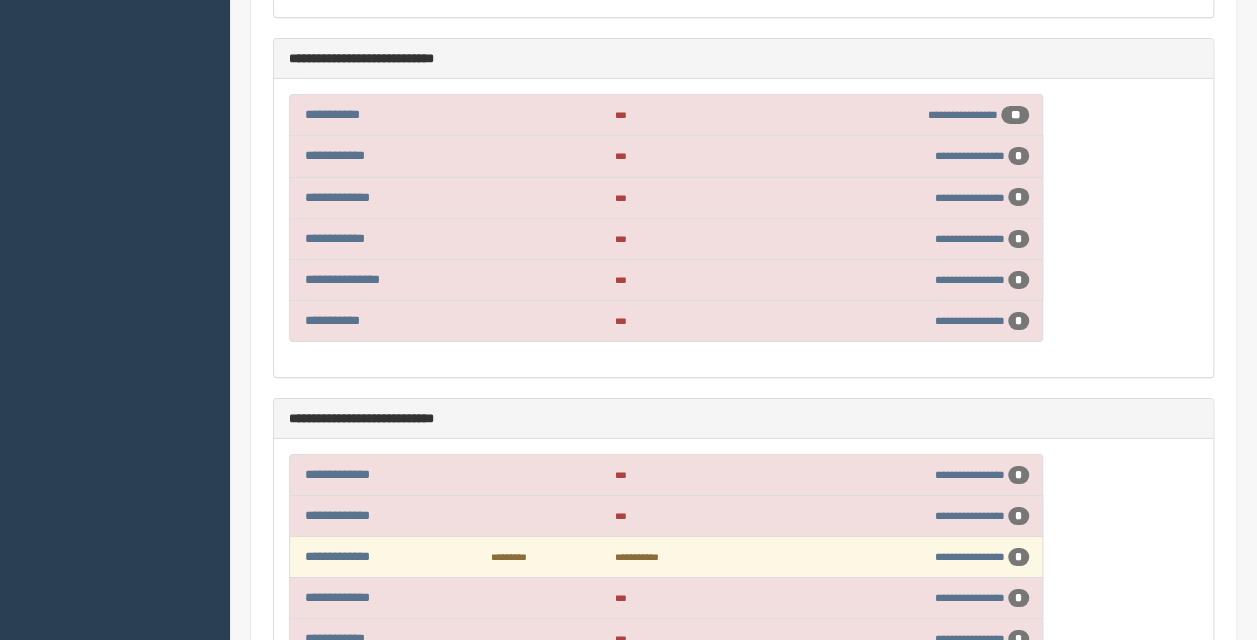 click on "**********" at bounding box center [963, 679] 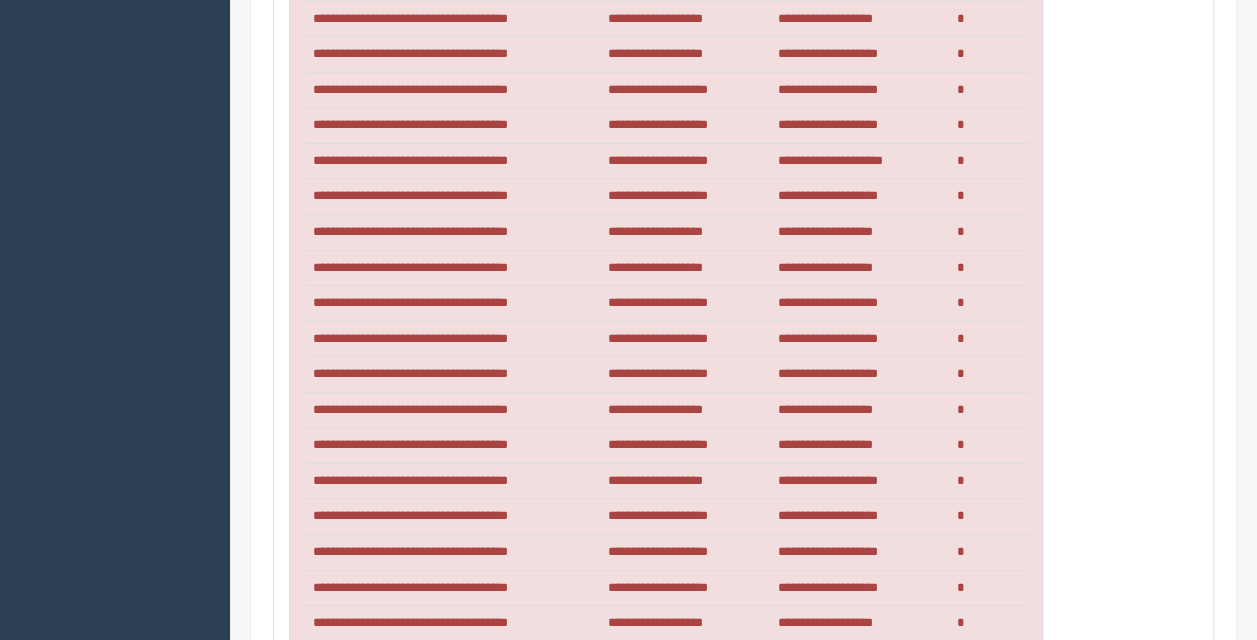 scroll, scrollTop: 8047, scrollLeft: 0, axis: vertical 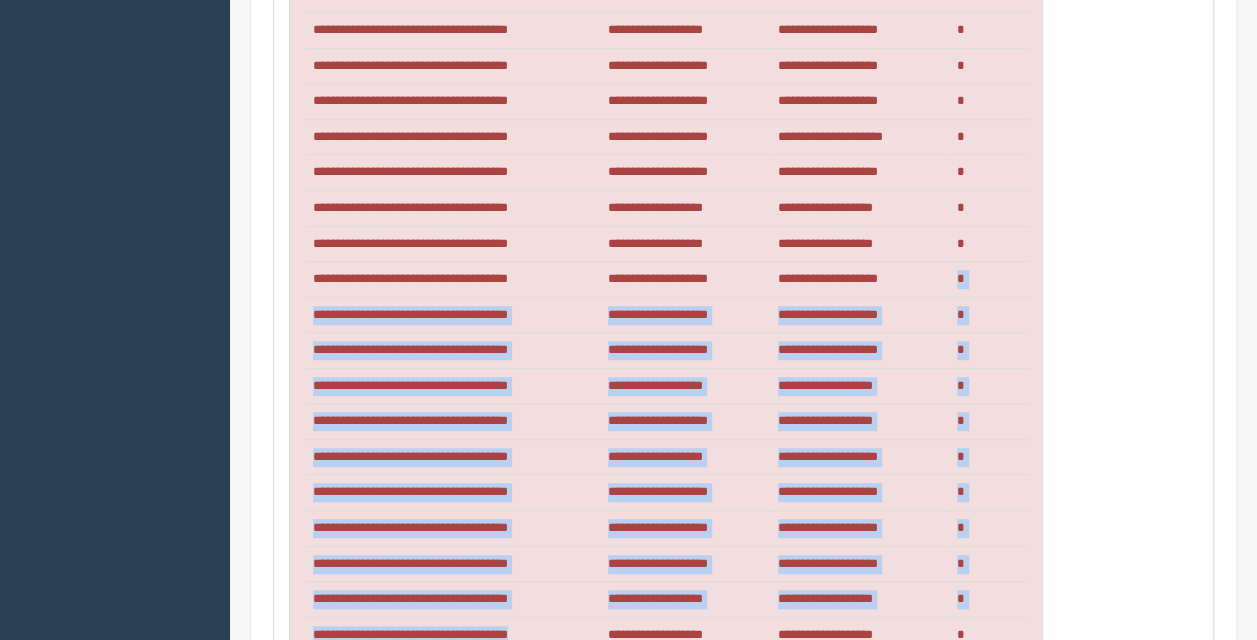 drag, startPoint x: 930, startPoint y: 180, endPoint x: 306, endPoint y: 691, distance: 806.53394 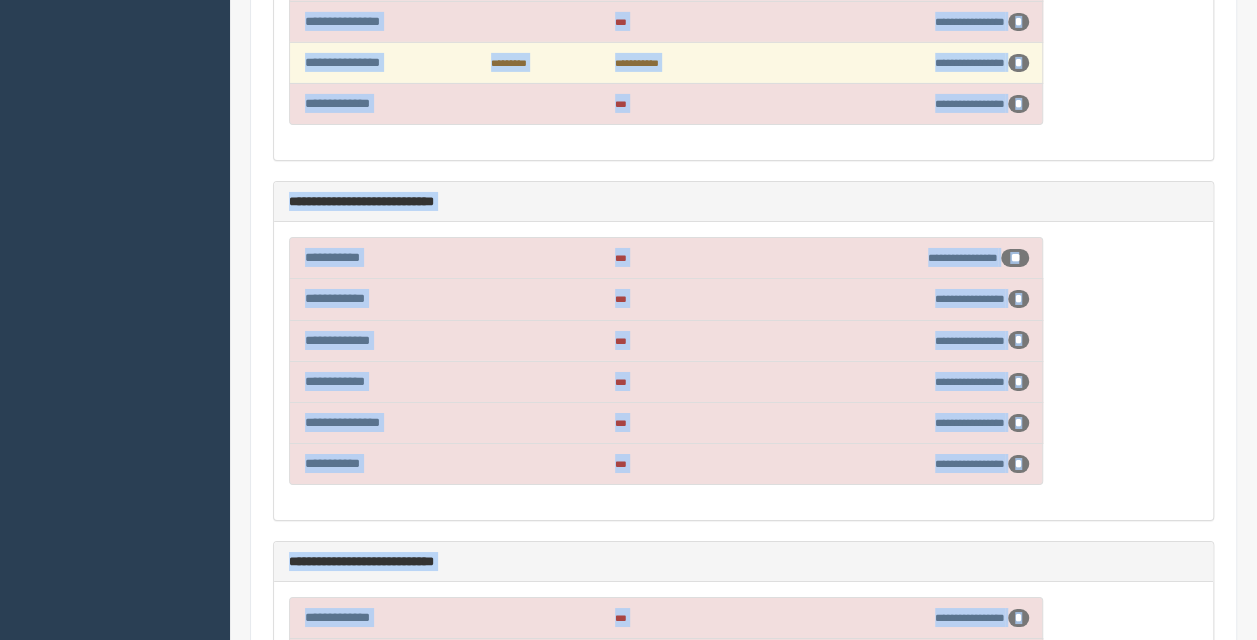 scroll, scrollTop: 7464, scrollLeft: 0, axis: vertical 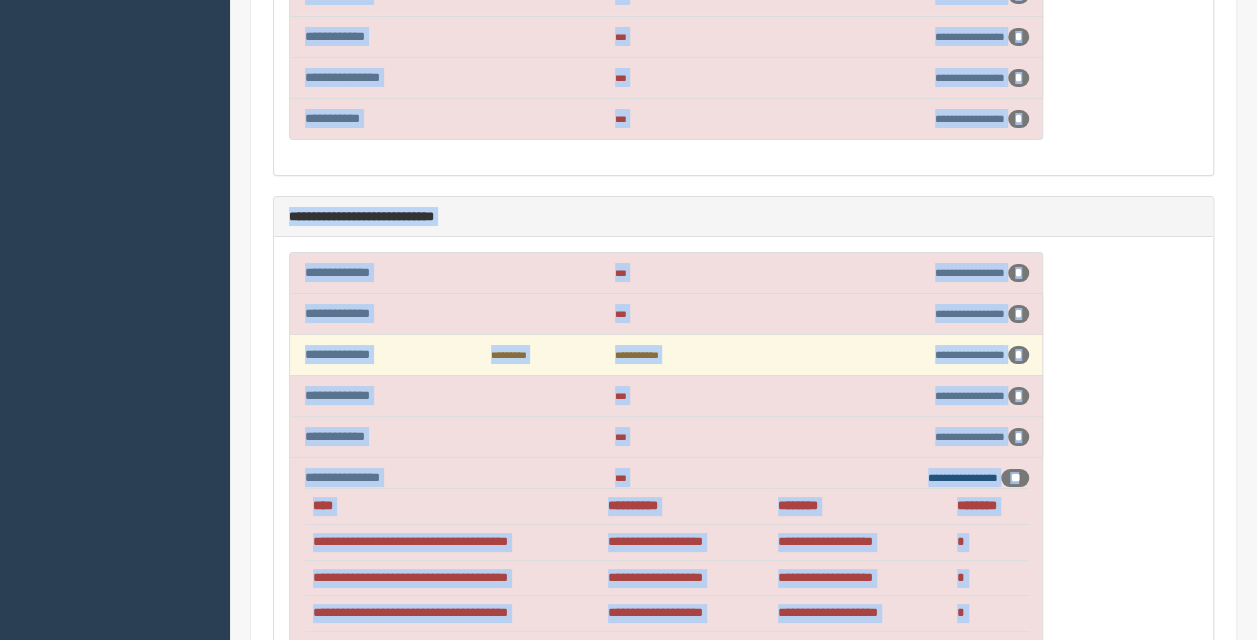 click on "**********" at bounding box center [963, 477] 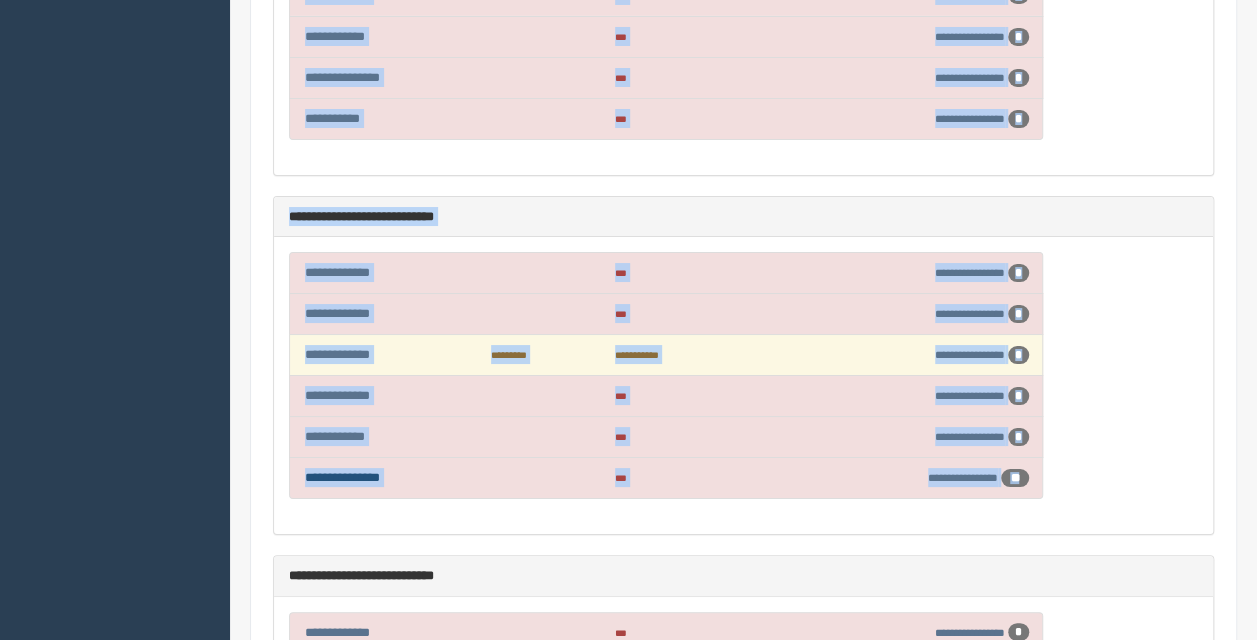click on "**********" at bounding box center [342, 477] 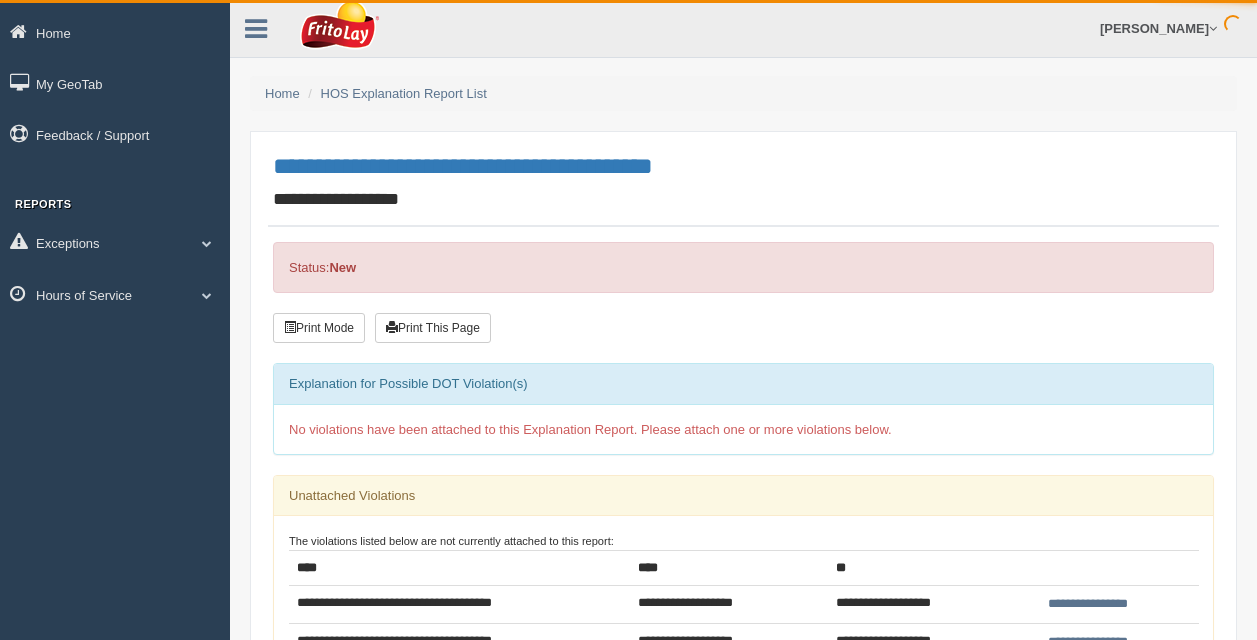 scroll, scrollTop: 0, scrollLeft: 0, axis: both 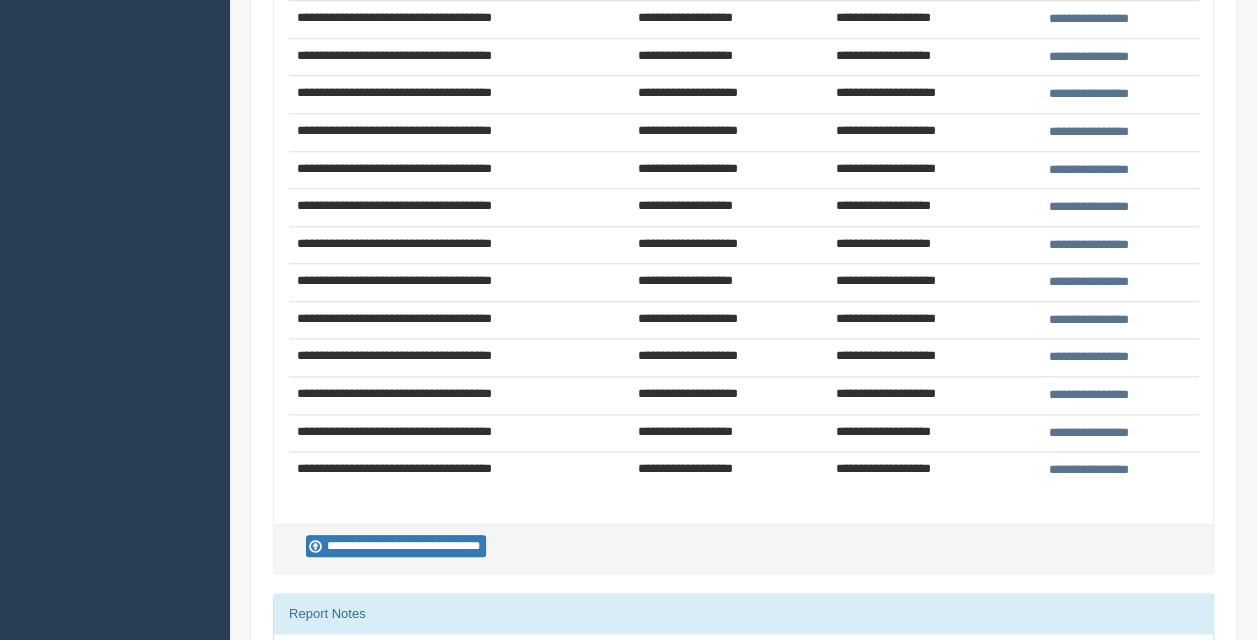 click on "**********" at bounding box center [1088, 395] 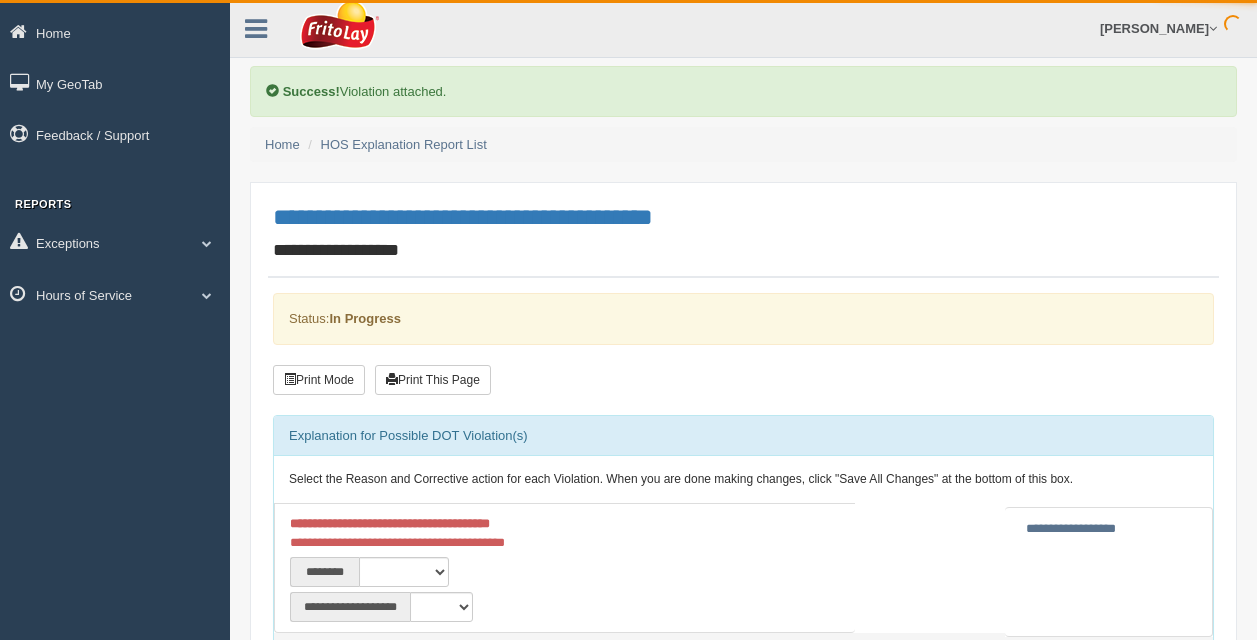 scroll, scrollTop: 0, scrollLeft: 0, axis: both 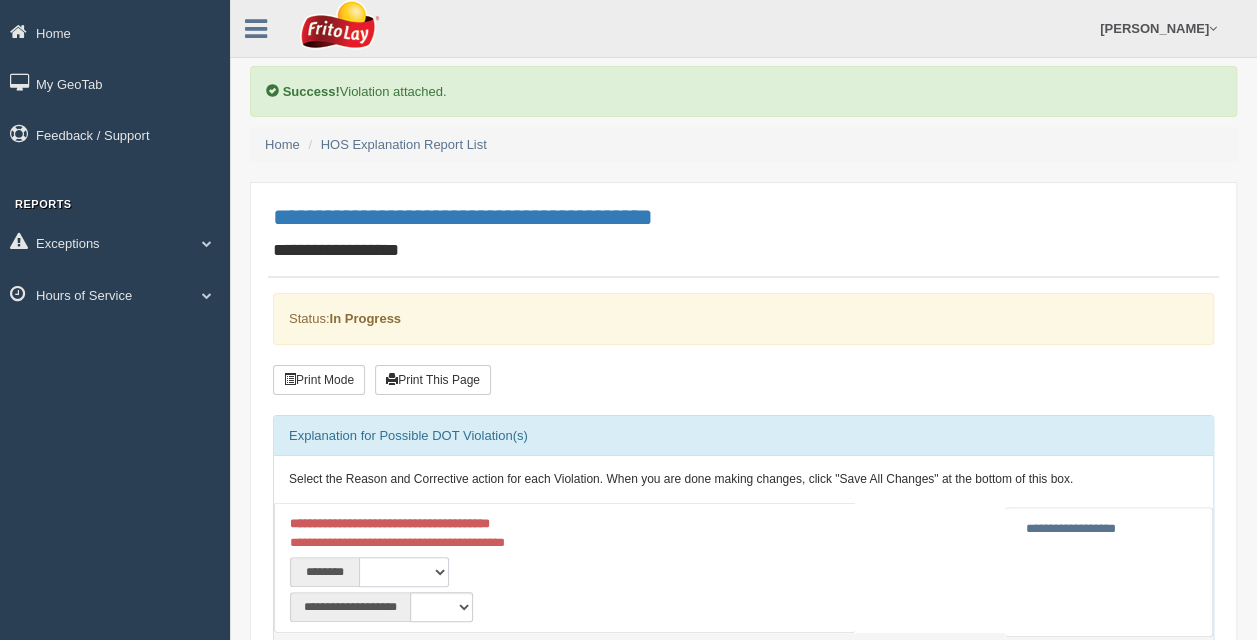 click on "**********" at bounding box center [404, 572] 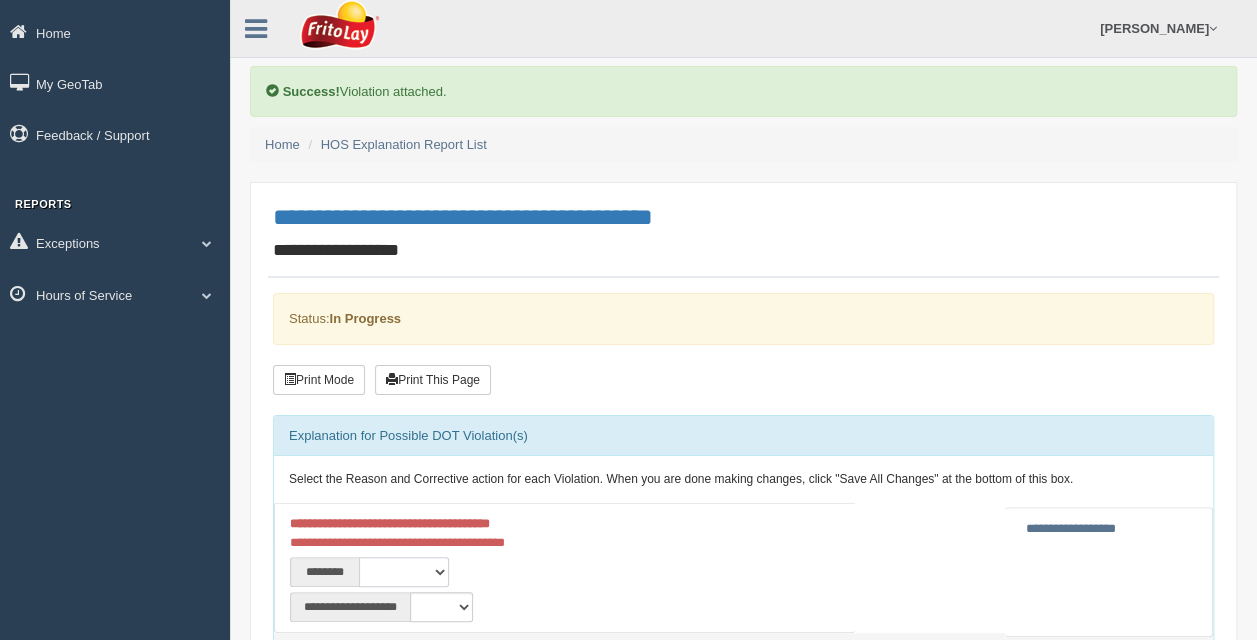 select on "****" 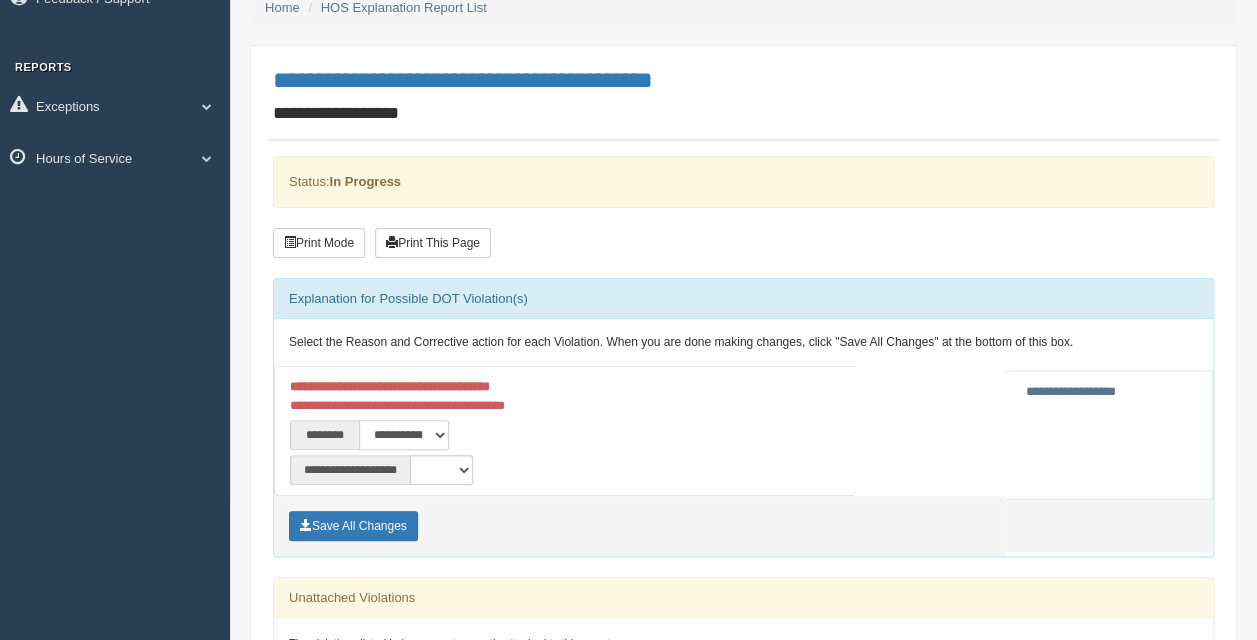 scroll, scrollTop: 194, scrollLeft: 0, axis: vertical 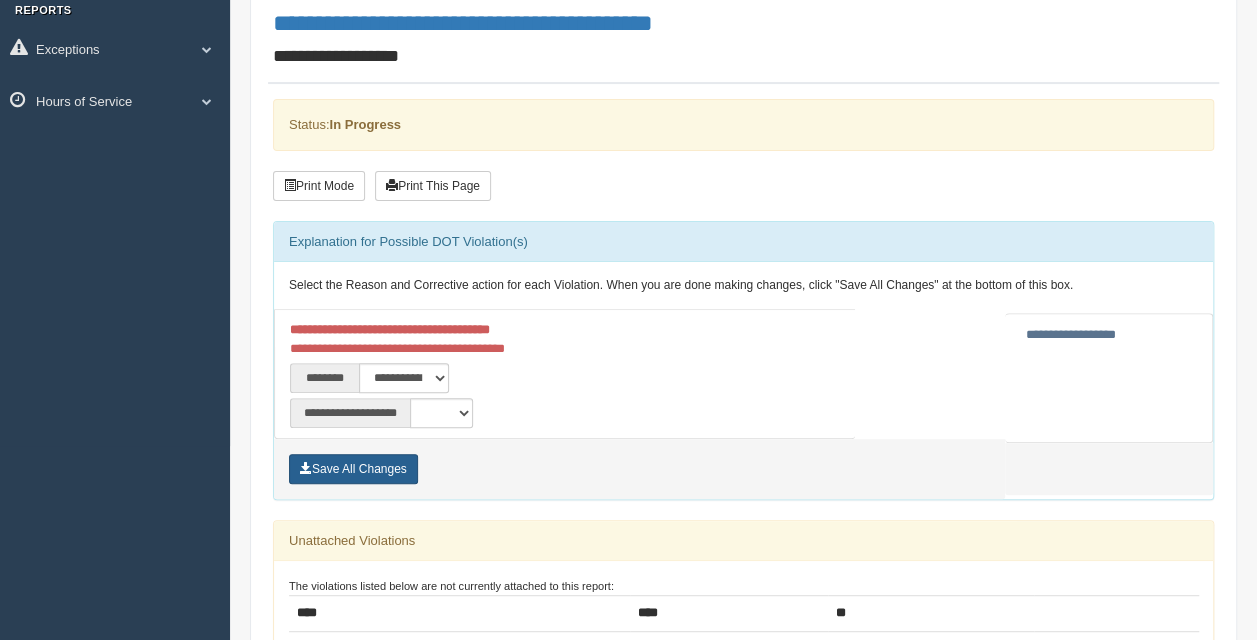 click on "Save All Changes" at bounding box center (353, 469) 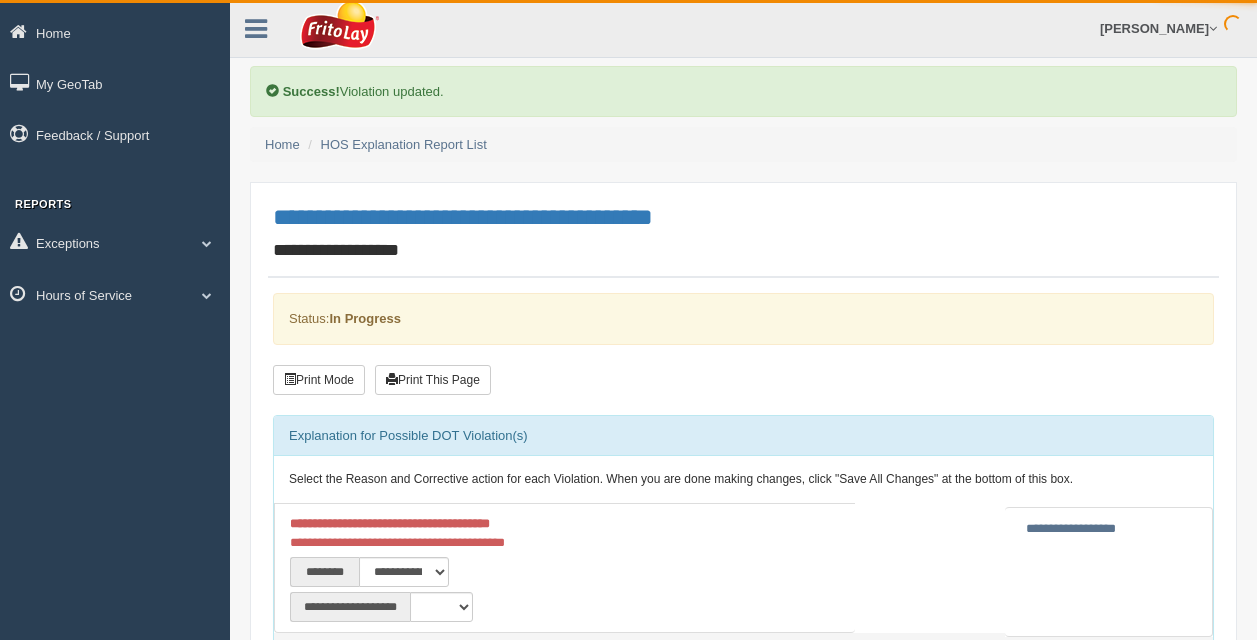 scroll, scrollTop: 0, scrollLeft: 0, axis: both 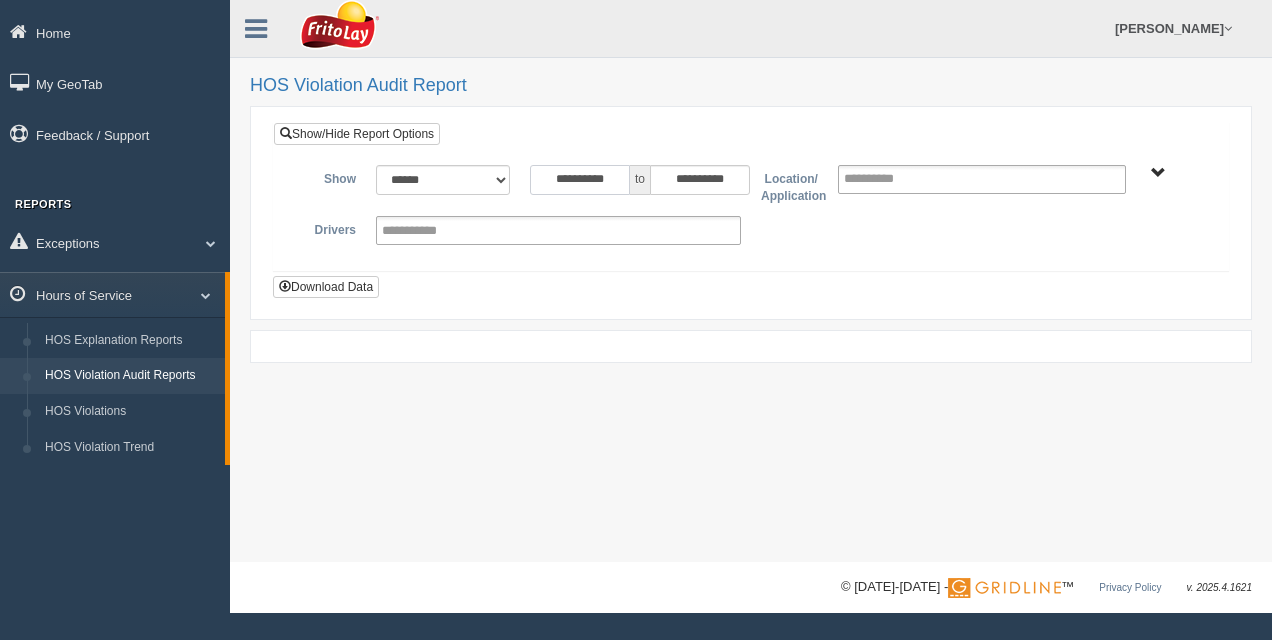 click on "**********" at bounding box center [580, 180] 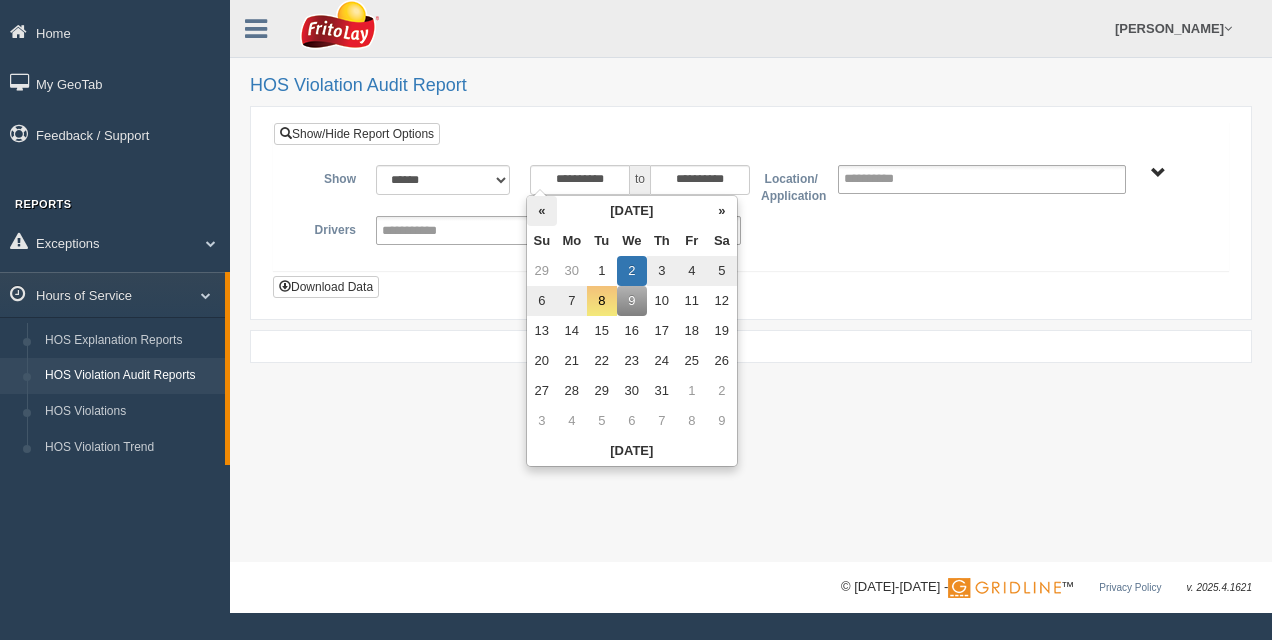 click on "«" at bounding box center (542, 211) 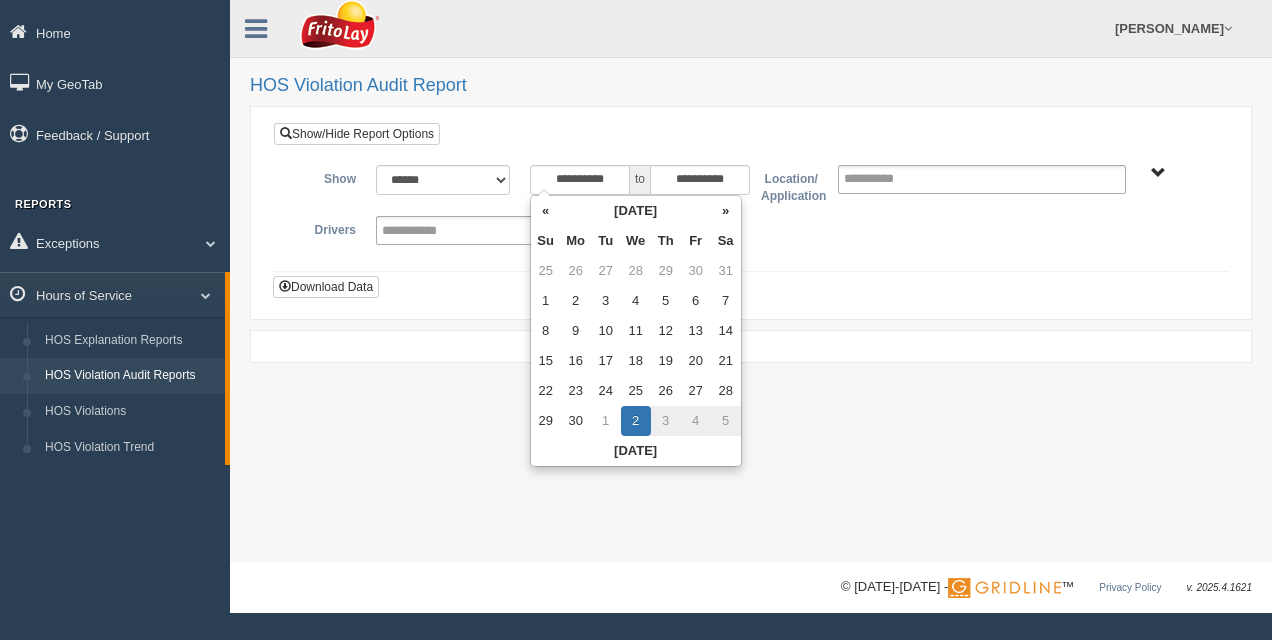 click on "«" at bounding box center [546, 211] 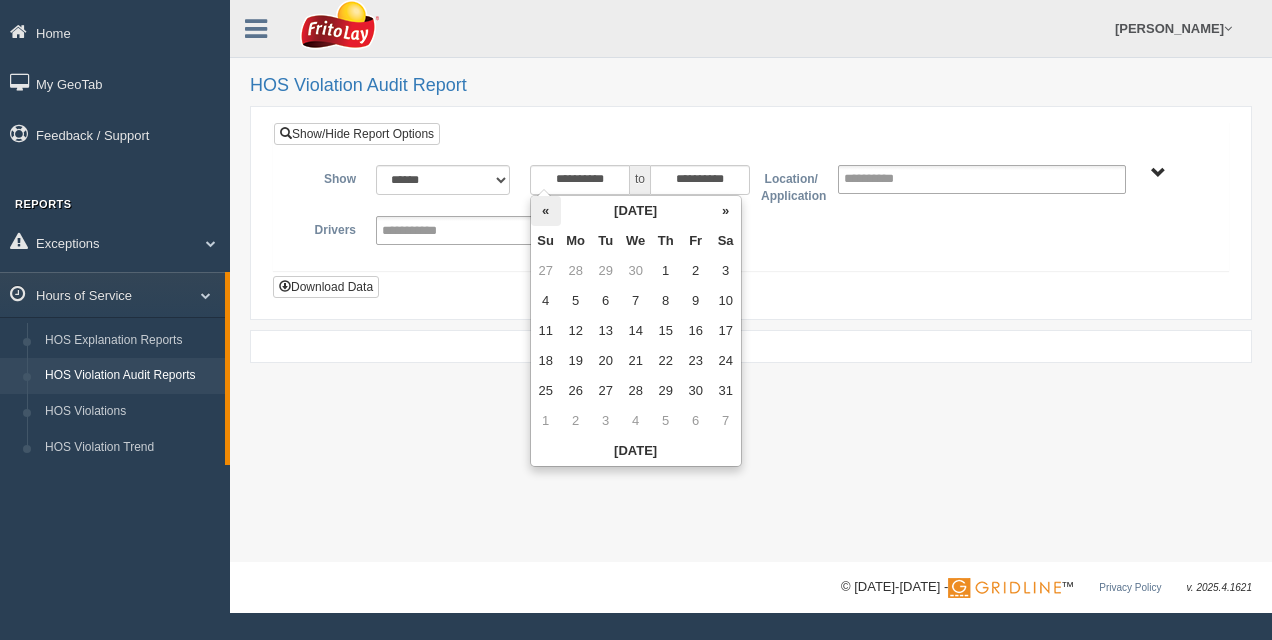 click on "«" at bounding box center (546, 211) 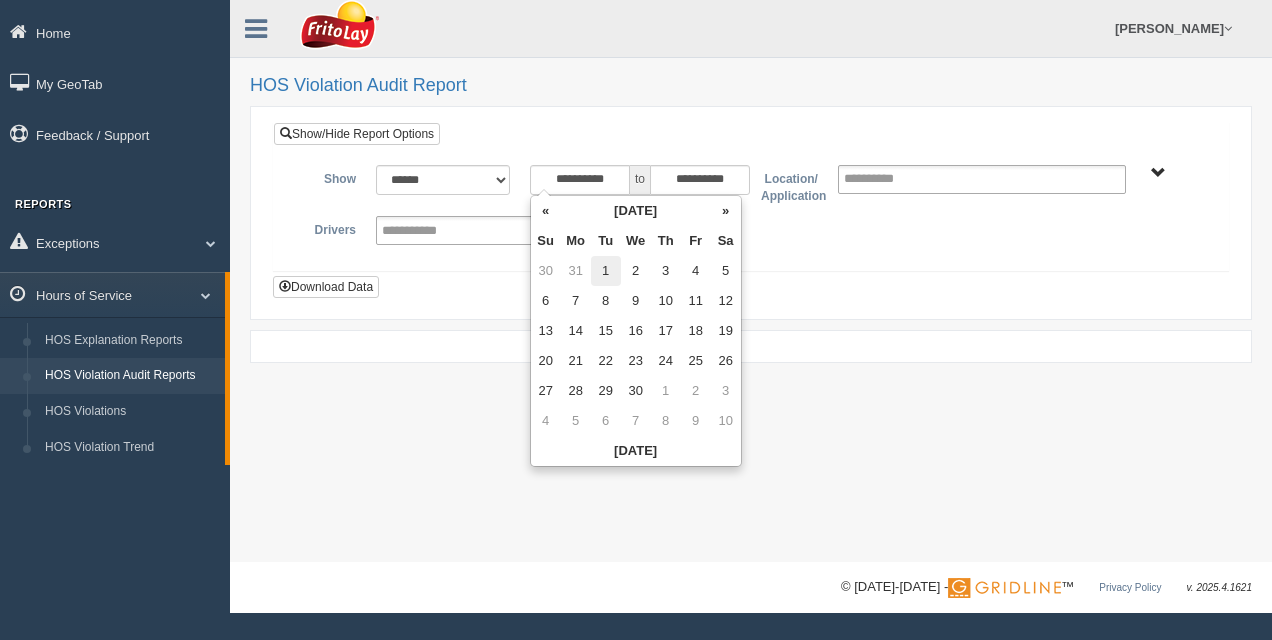 click on "1" at bounding box center (606, 271) 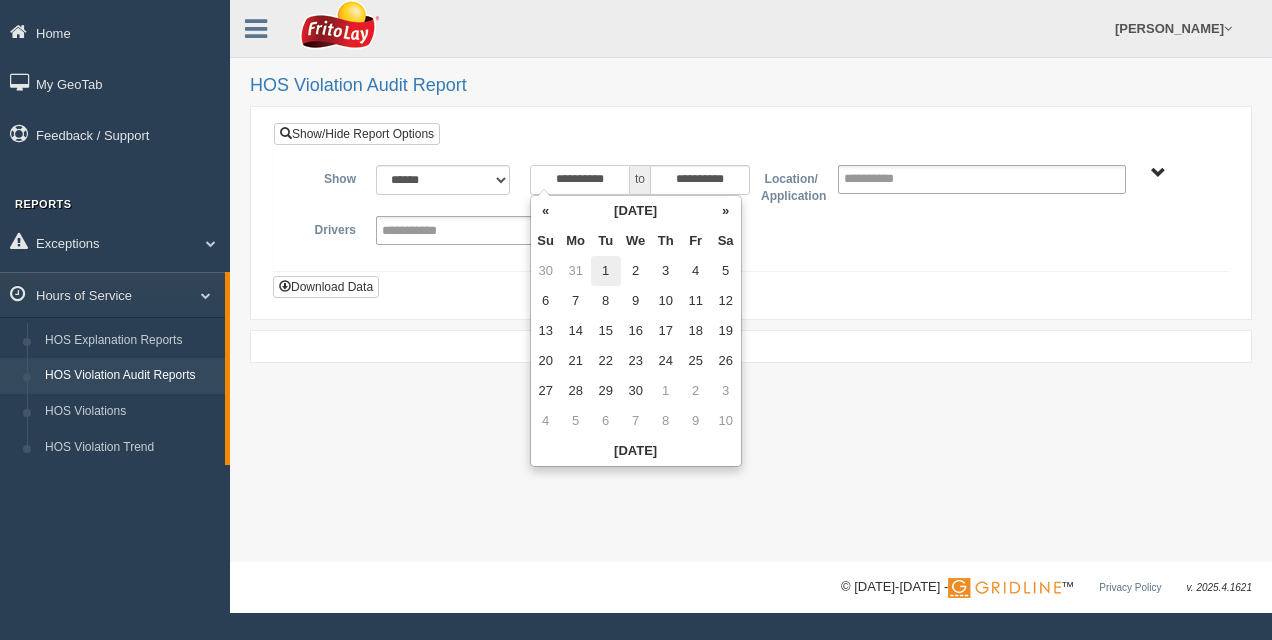 type on "**********" 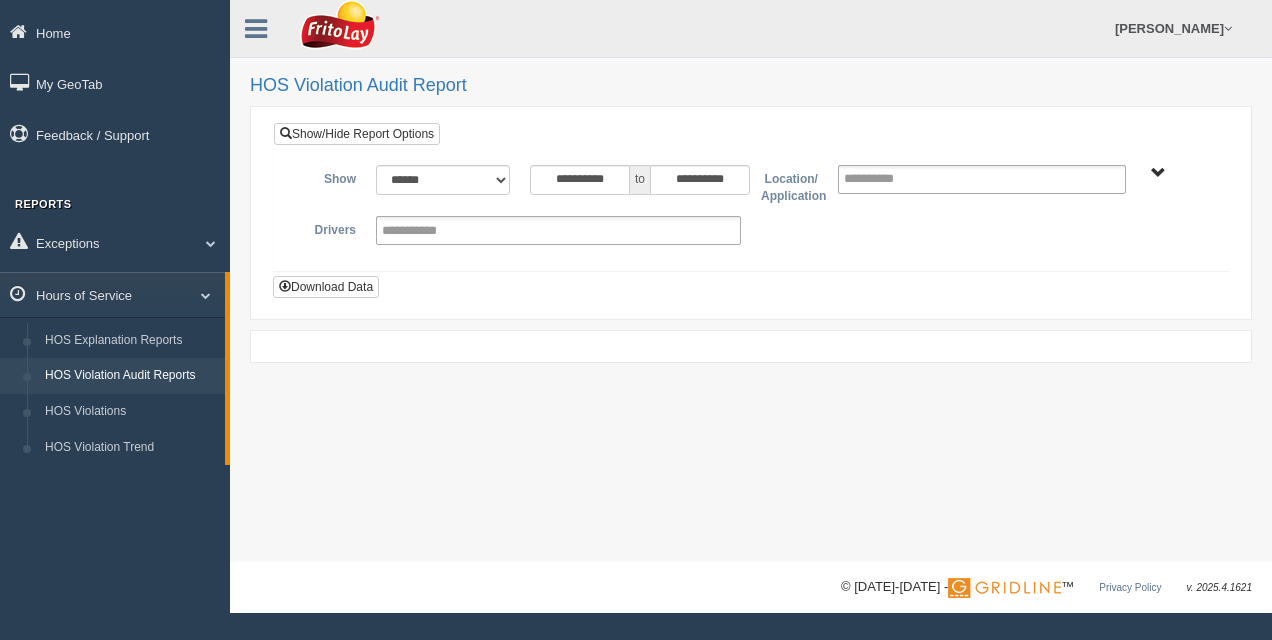 click on "**********" at bounding box center (751, 230) 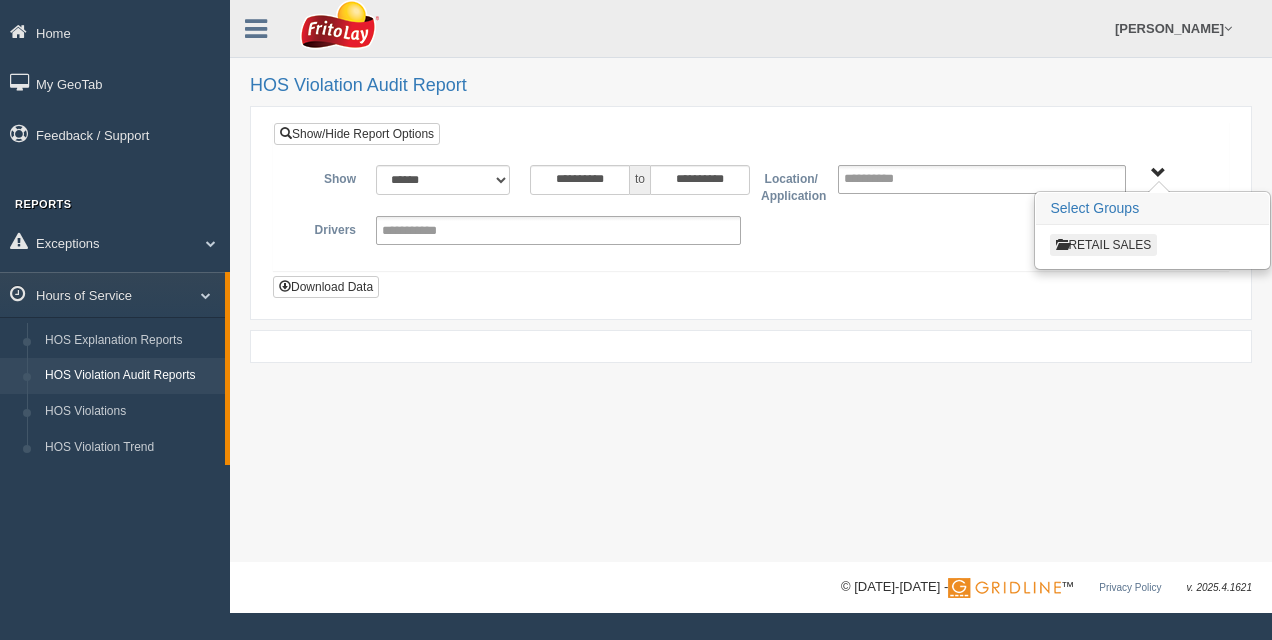 drag, startPoint x: 1126, startPoint y: 243, endPoint x: 1135, endPoint y: 214, distance: 30.364452 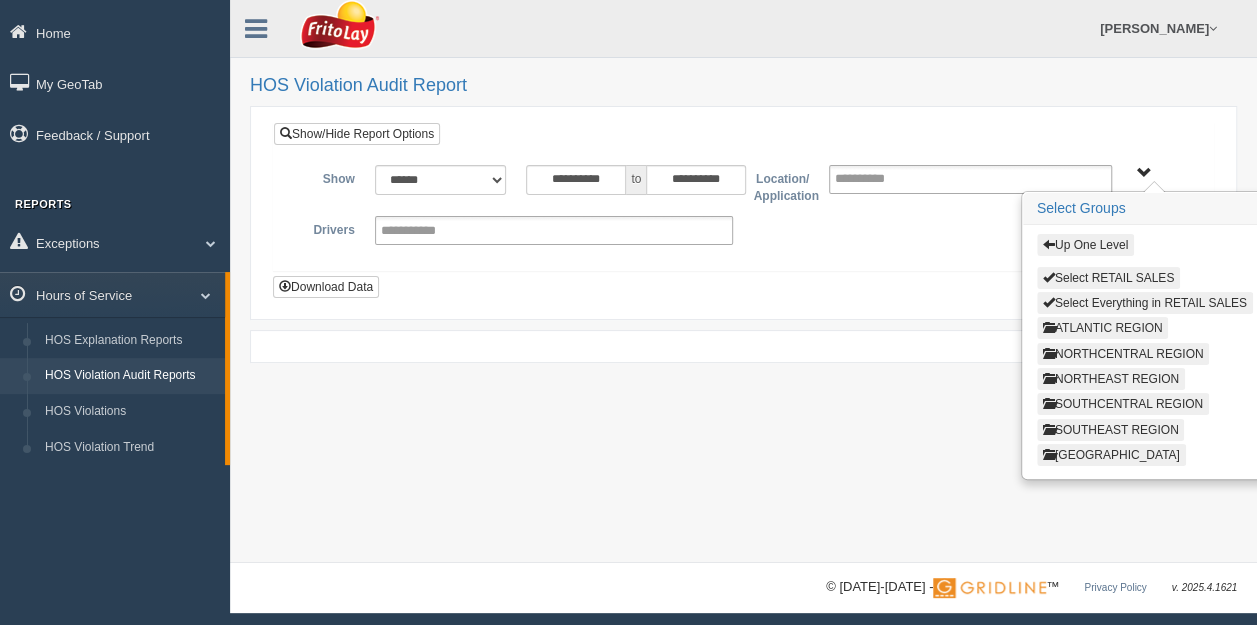 click on "ATLANTIC REGION" at bounding box center [1103, 328] 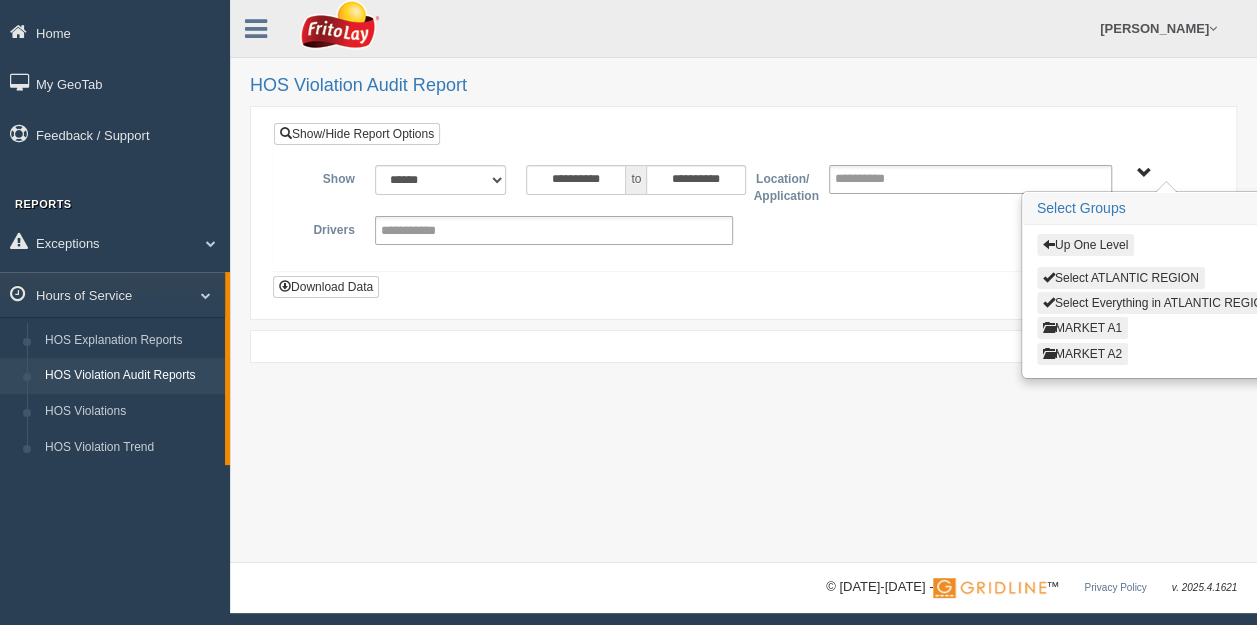 click on "MARKET A1" at bounding box center (1082, 328) 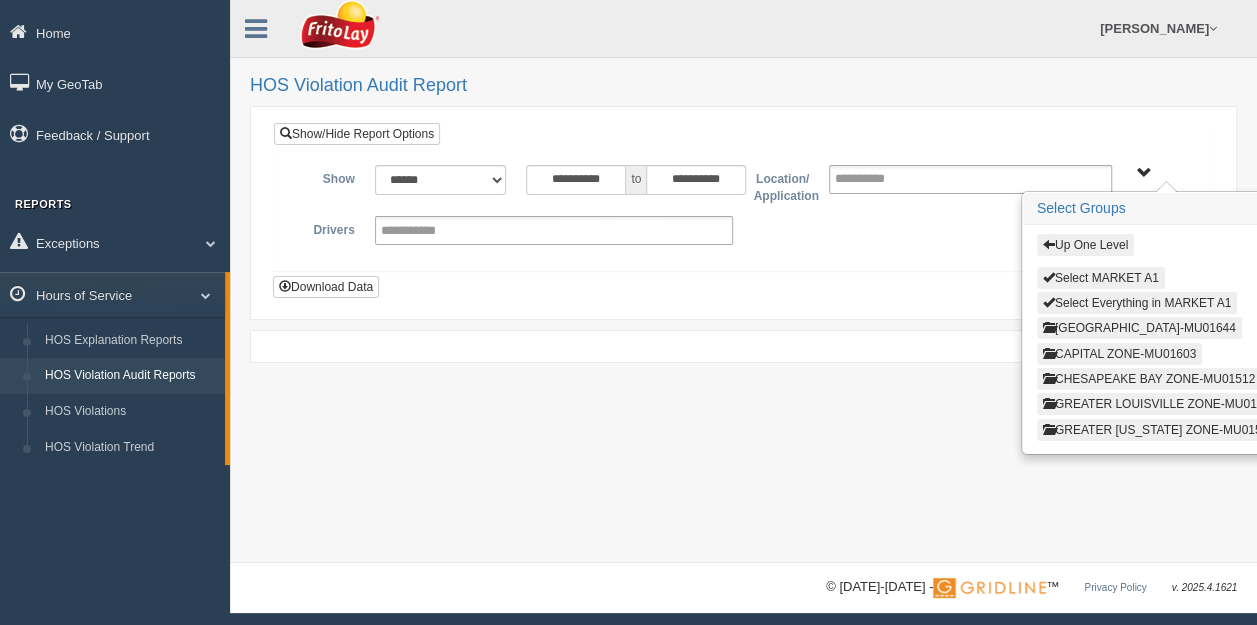 click on "CAPITAL ZONE-MU01603" at bounding box center (1119, 354) 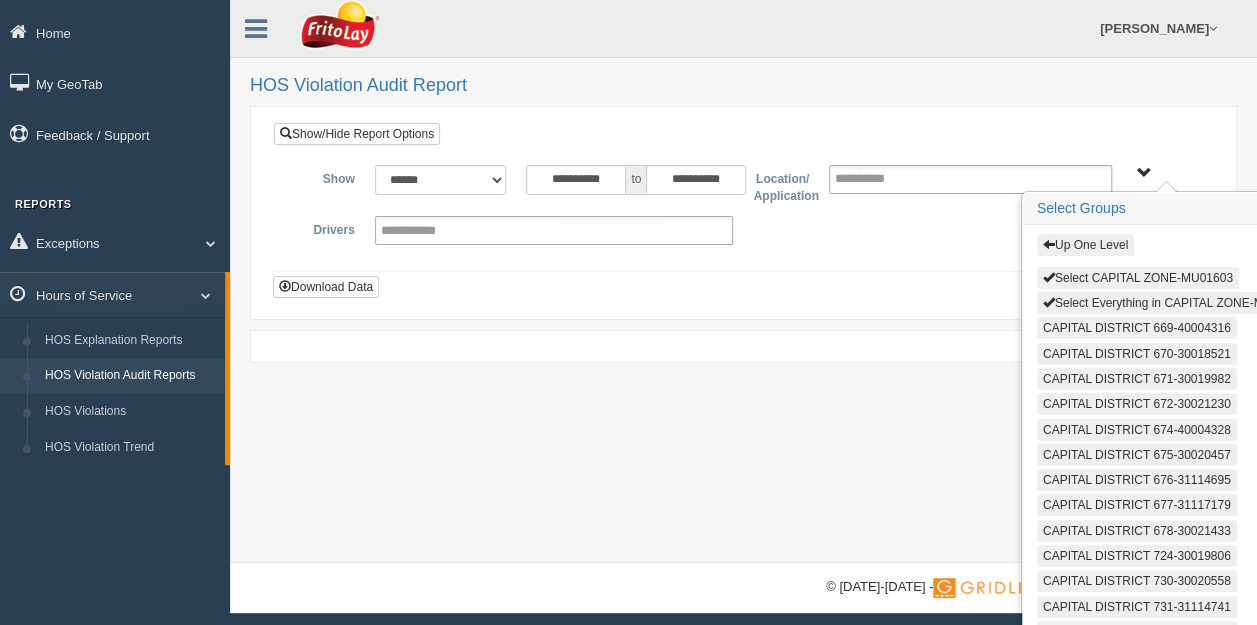 click on "Select Everything in CAPITAL ZONE-MU01603" at bounding box center (1174, 303) 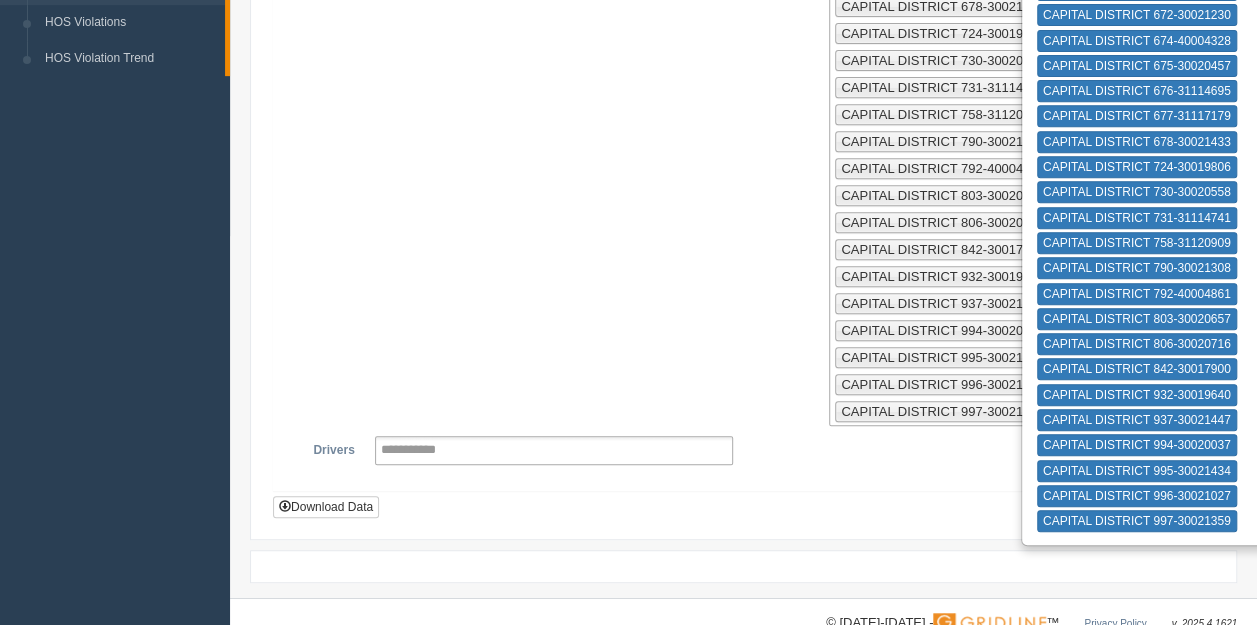 scroll, scrollTop: 412, scrollLeft: 0, axis: vertical 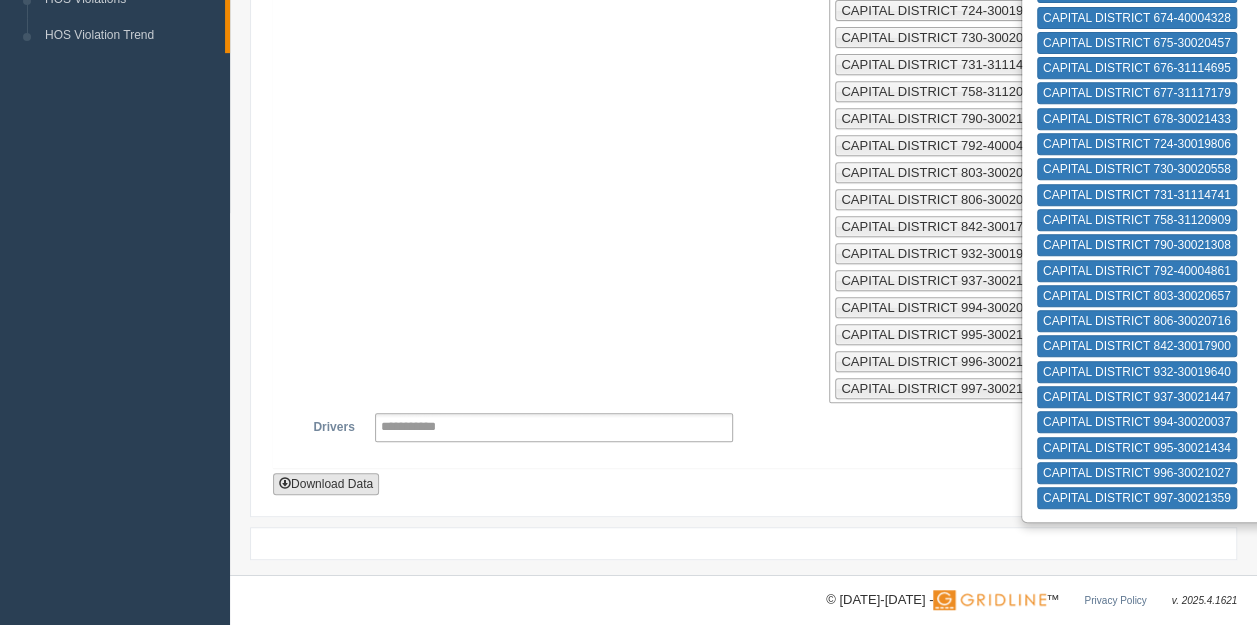 click on "Download Data" at bounding box center (326, 484) 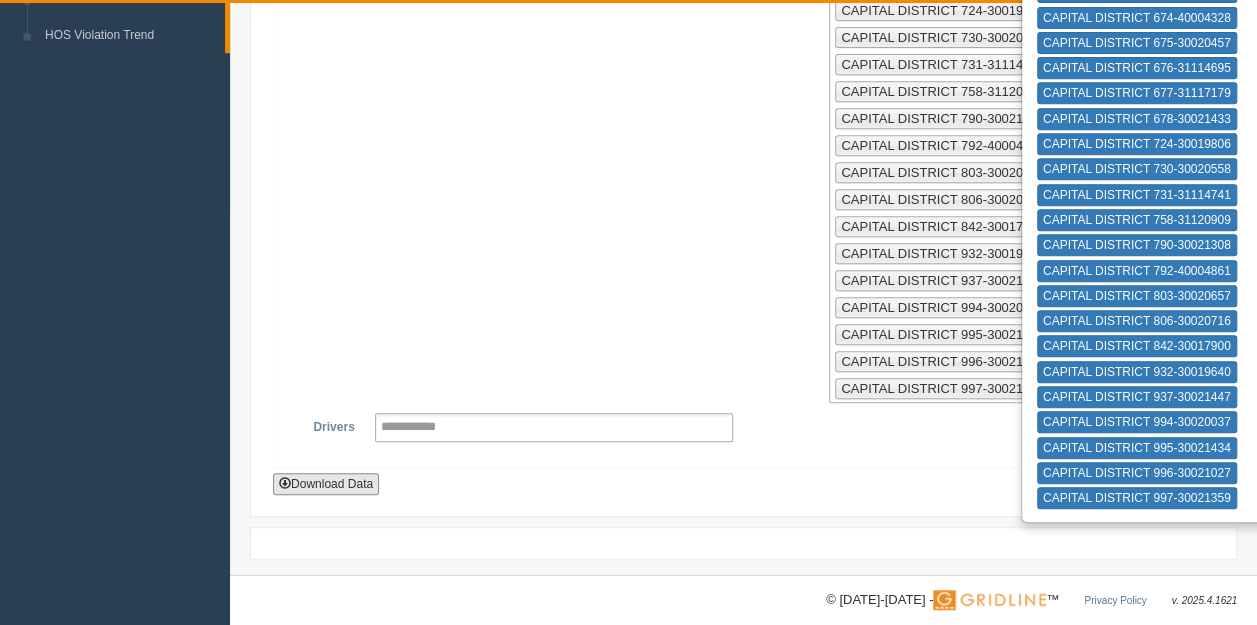 scroll, scrollTop: 0, scrollLeft: 0, axis: both 